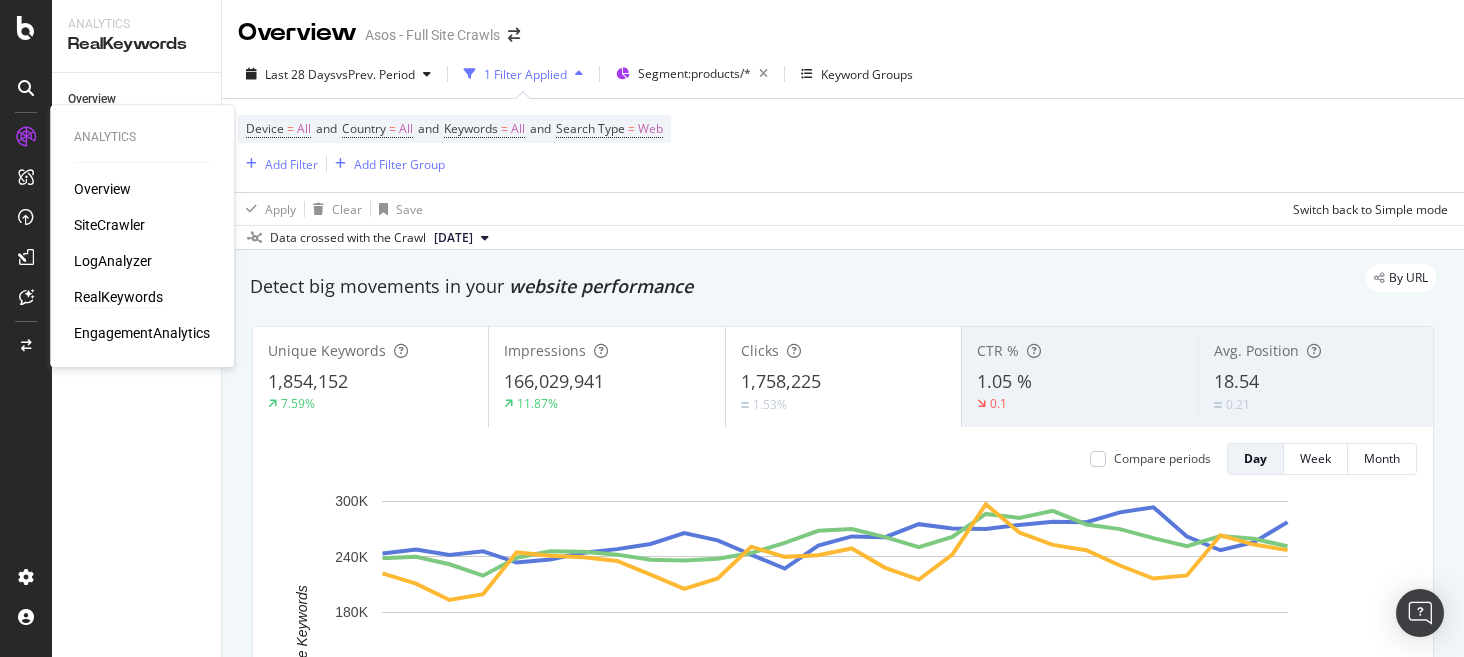 scroll, scrollTop: 0, scrollLeft: 0, axis: both 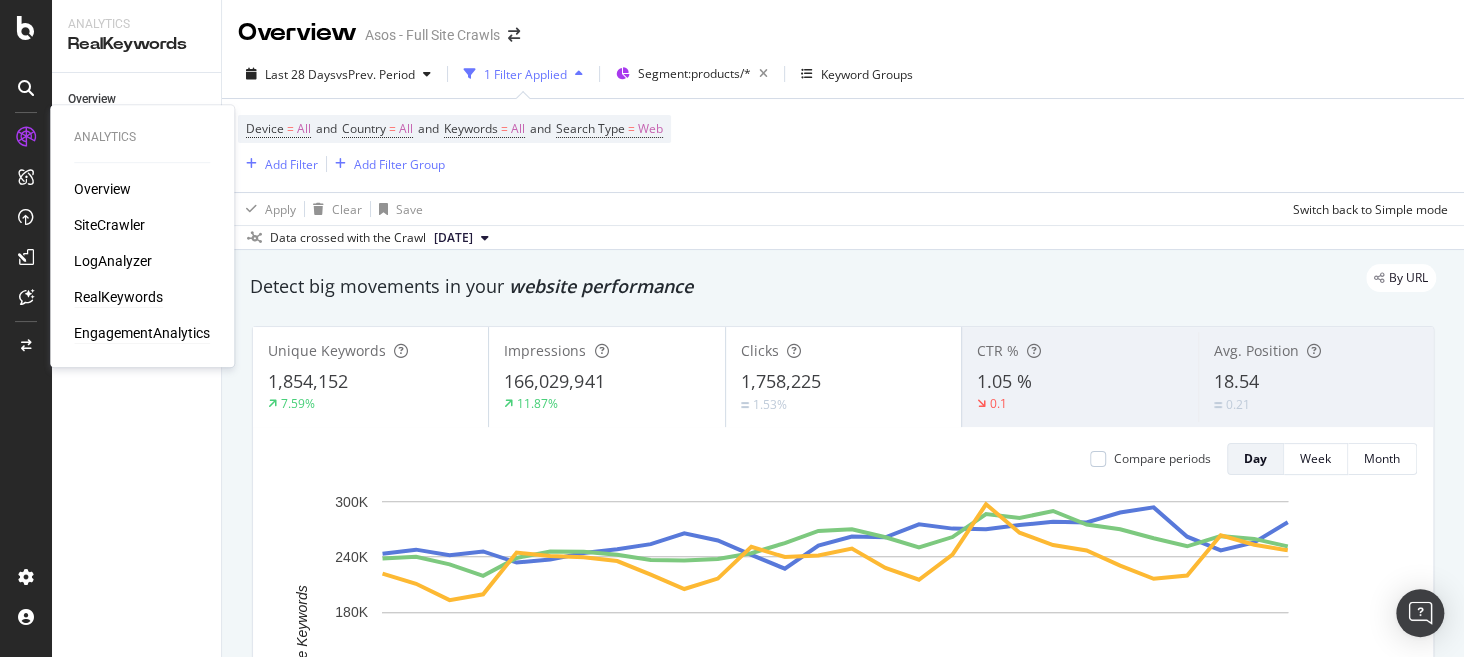 click on "EngagementAnalytics" at bounding box center [142, 333] 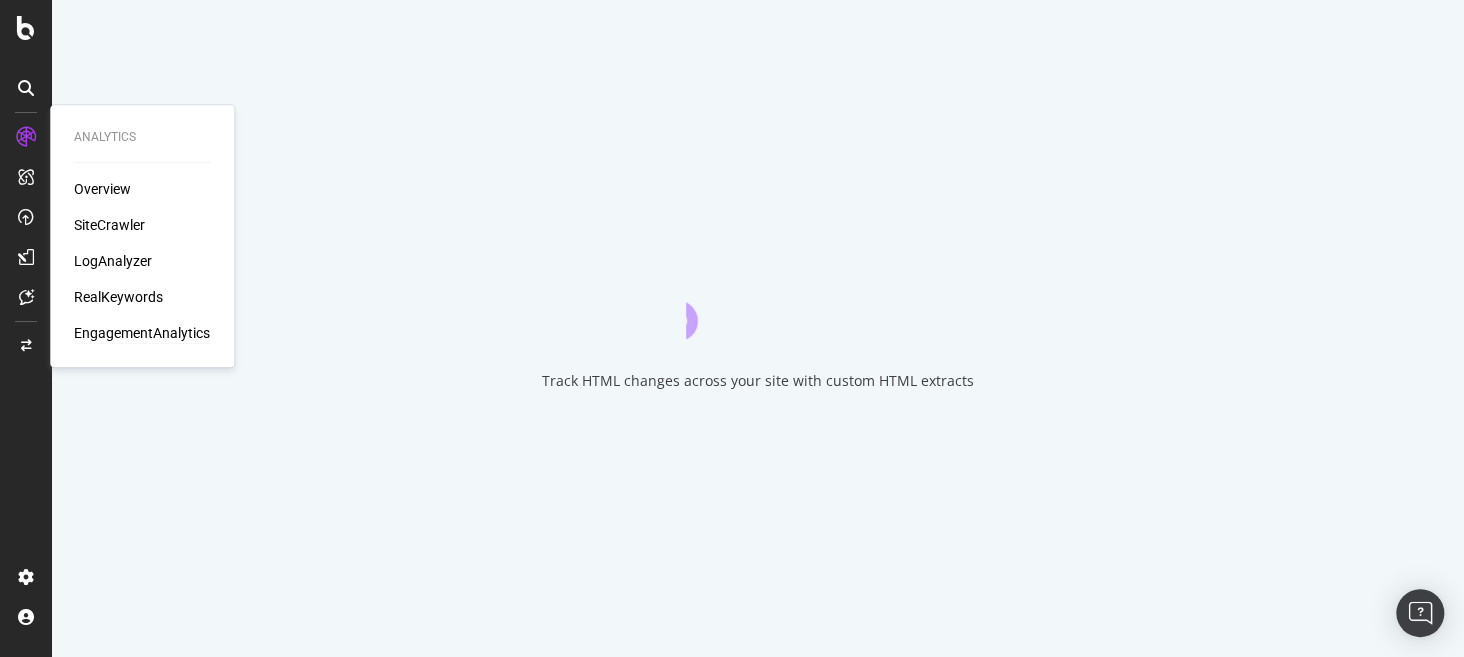 click on "Track HTML changes across your site with custom HTML extracts" at bounding box center (758, 328) 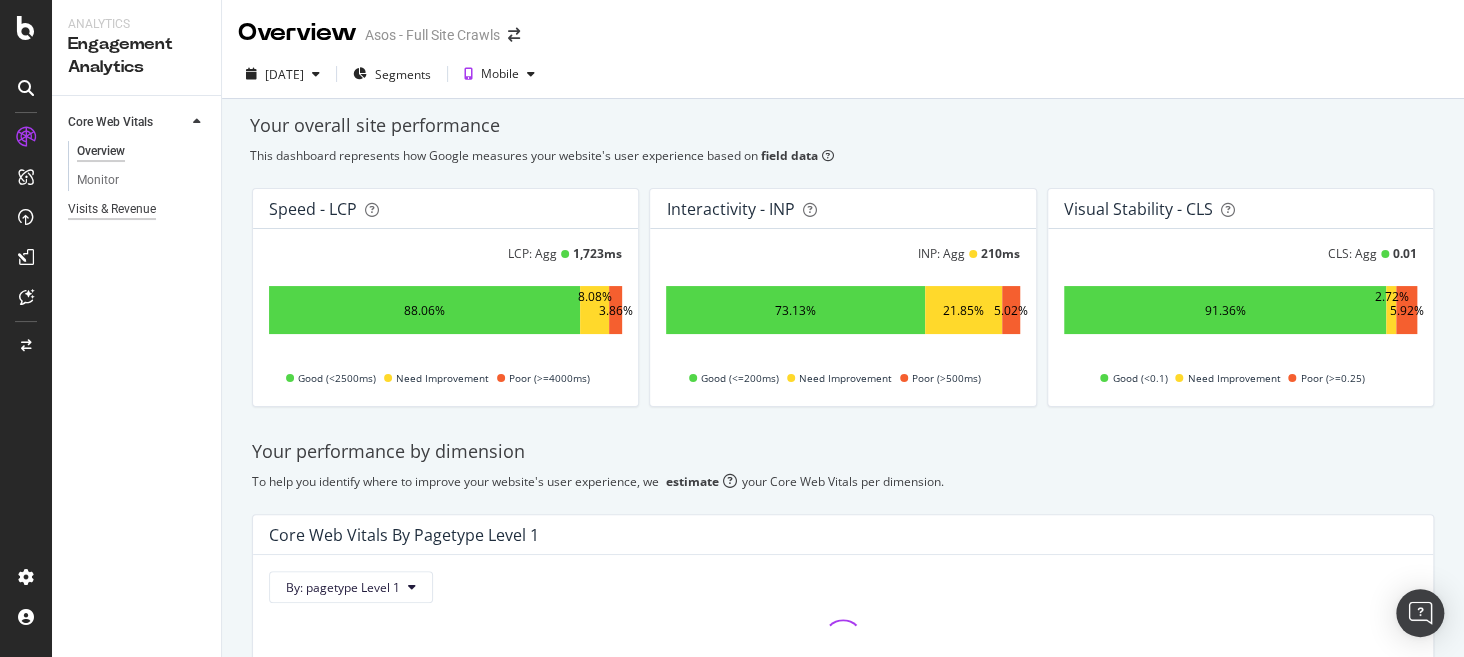 click on "Visits & Revenue" at bounding box center [112, 209] 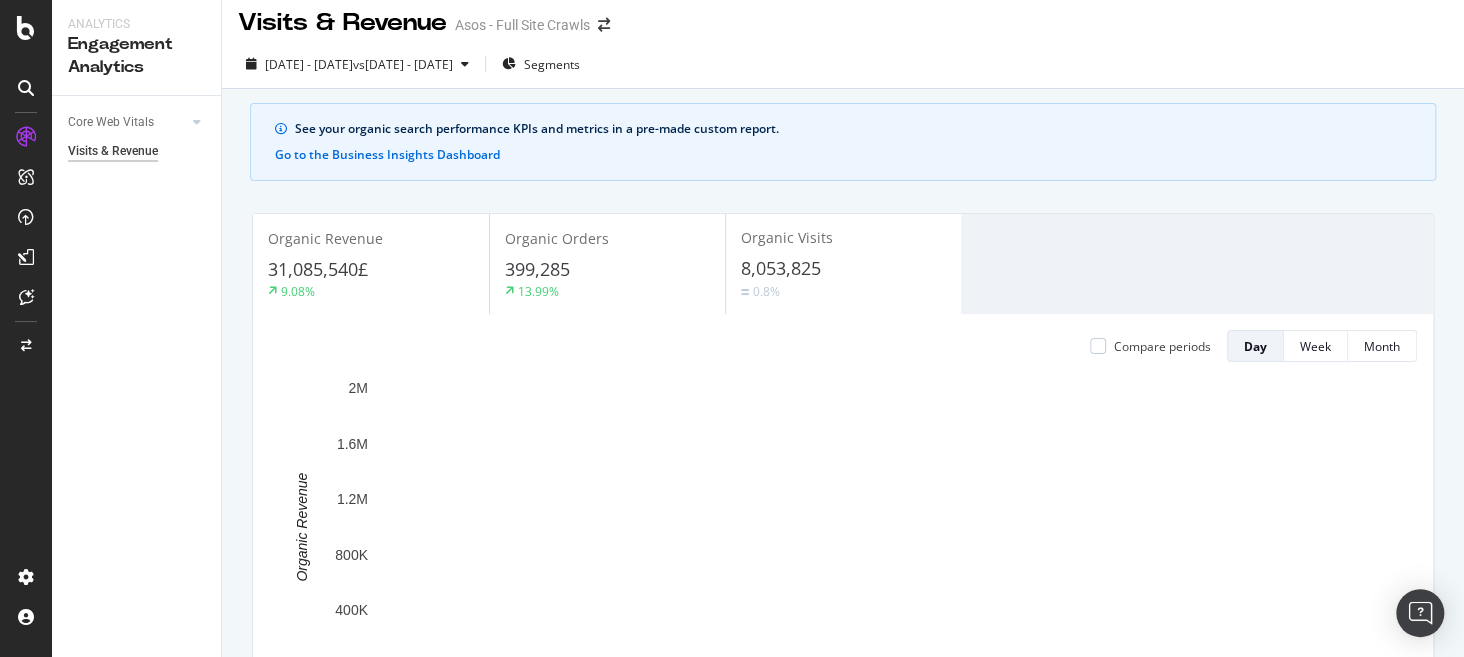 scroll, scrollTop: 10, scrollLeft: 0, axis: vertical 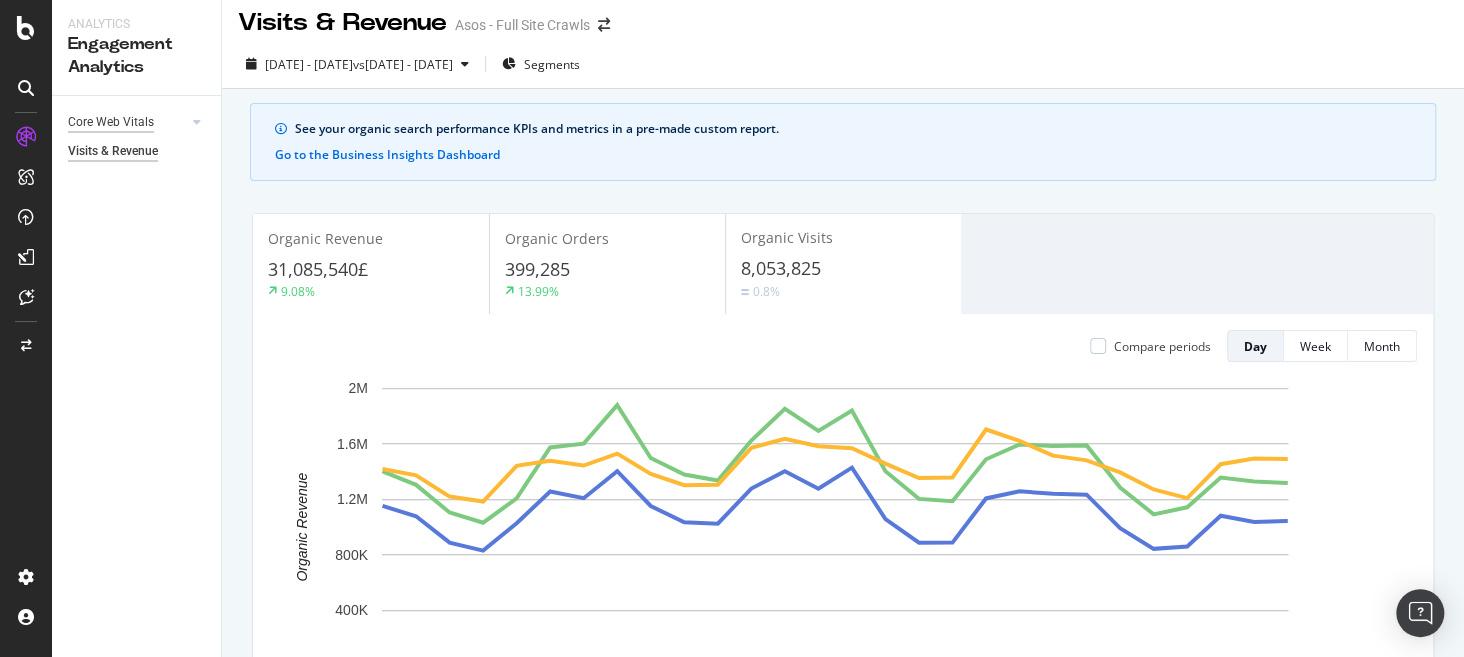 click on "Core Web Vitals" at bounding box center (111, 122) 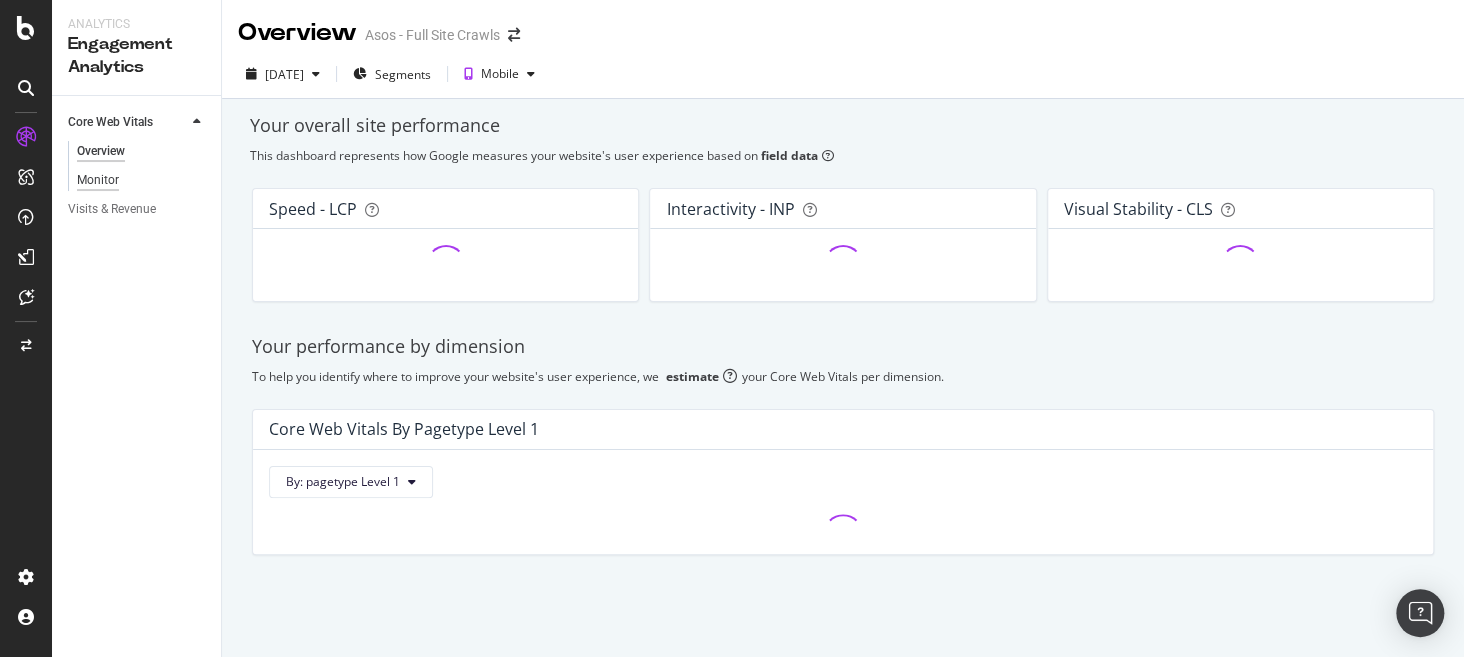click on "Monitor" at bounding box center [98, 180] 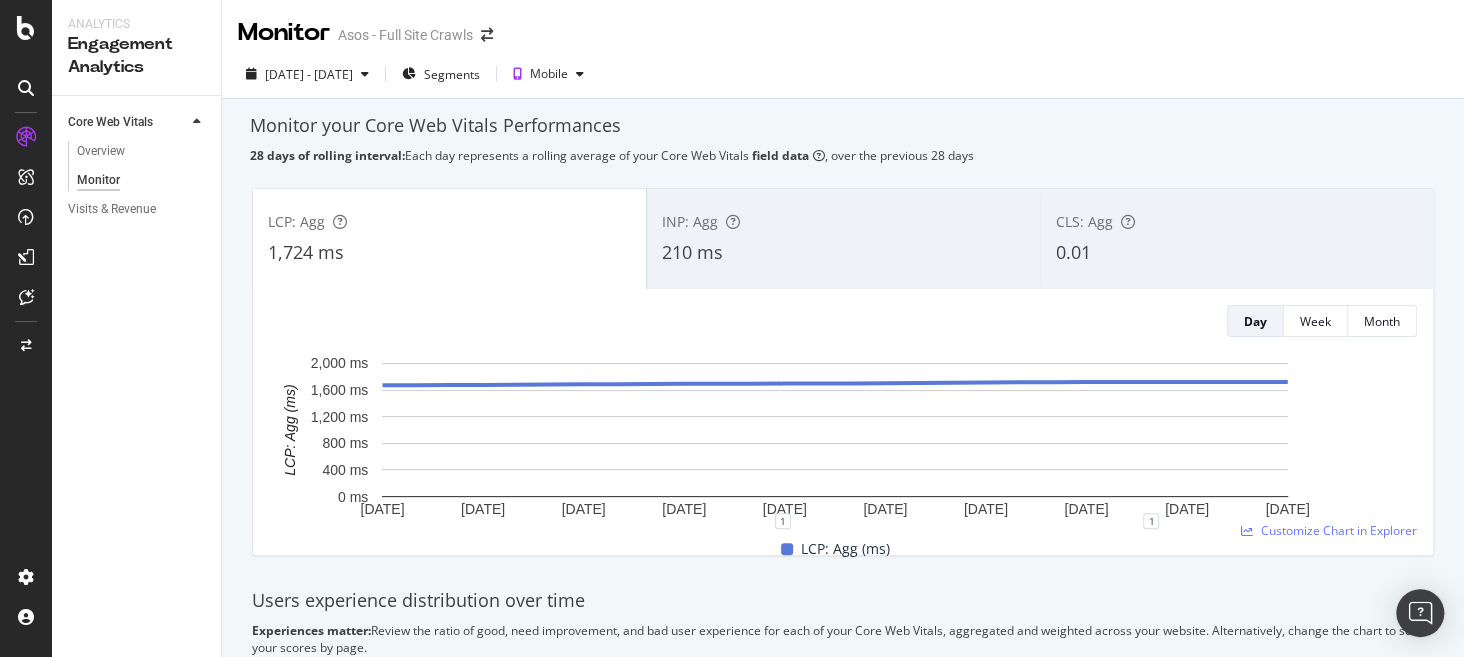 click on "210 ms" at bounding box center (843, 253) 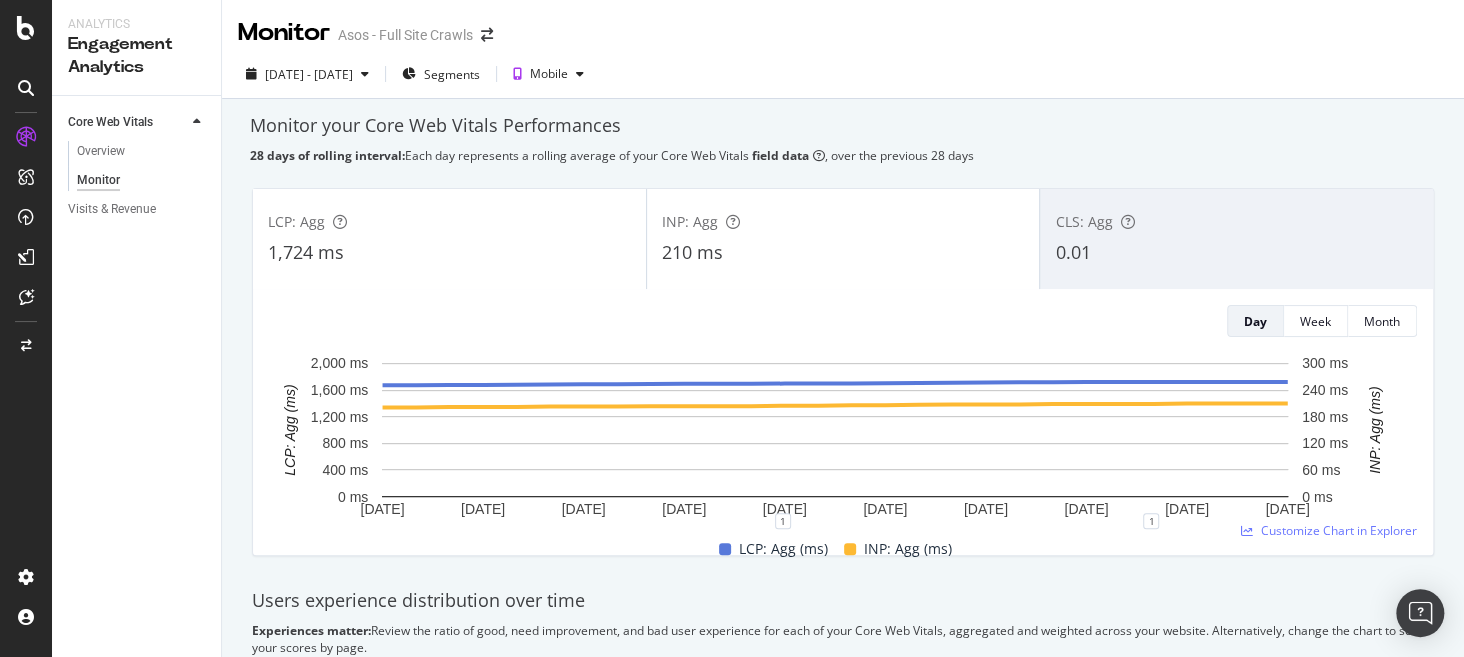 click on "0.01" at bounding box center (1236, 253) 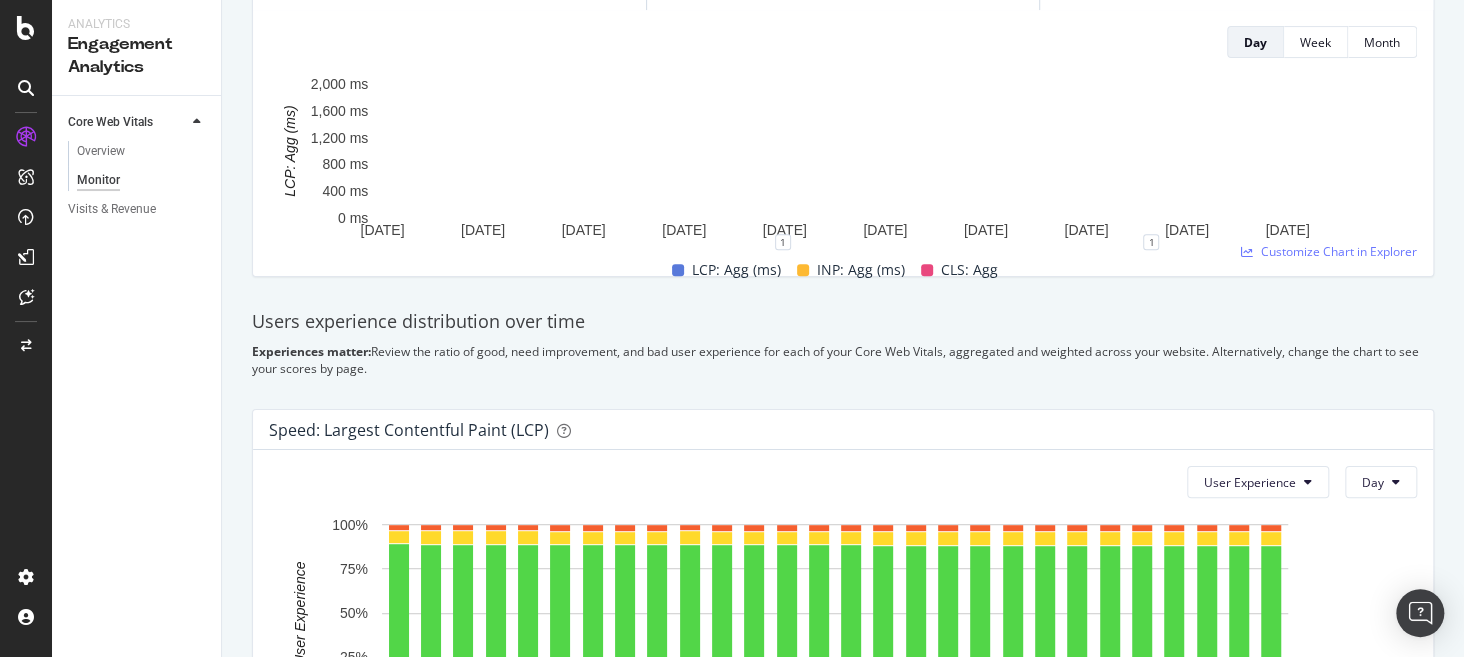 scroll, scrollTop: 0, scrollLeft: 0, axis: both 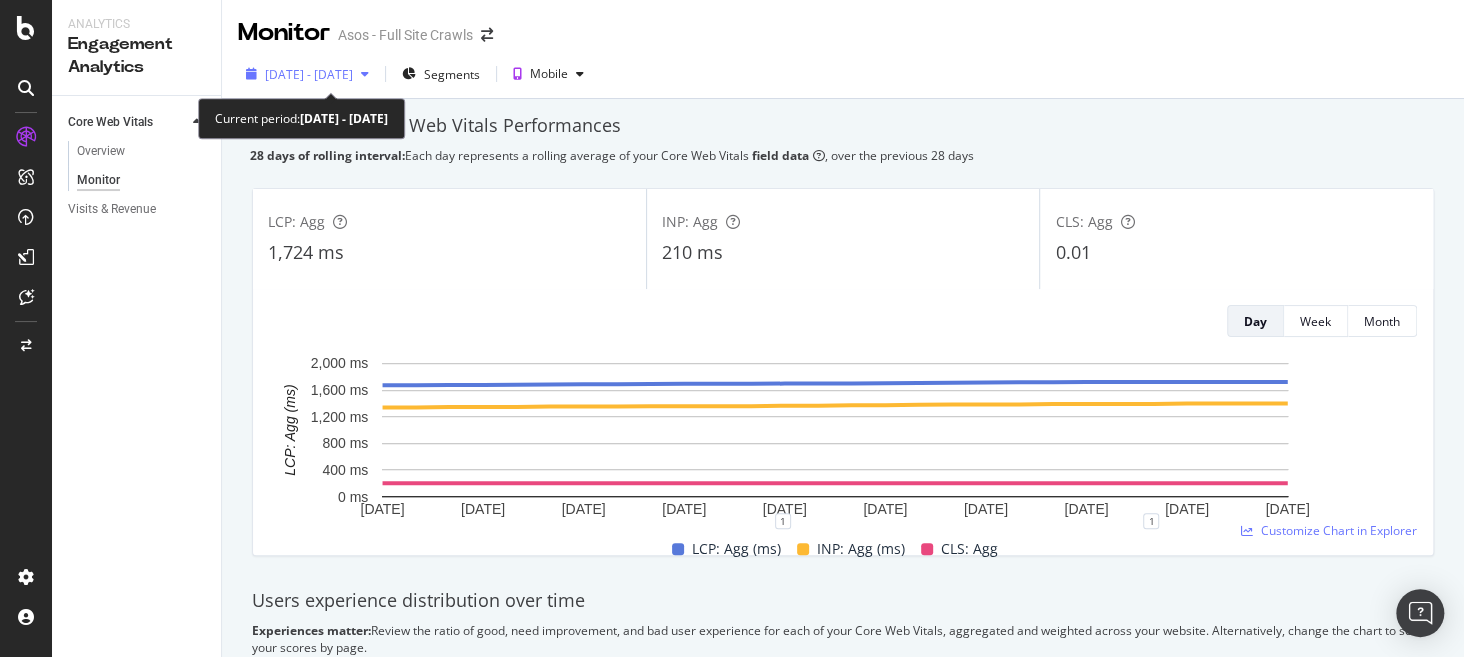 click on "[DATE] - [DATE]" at bounding box center [309, 74] 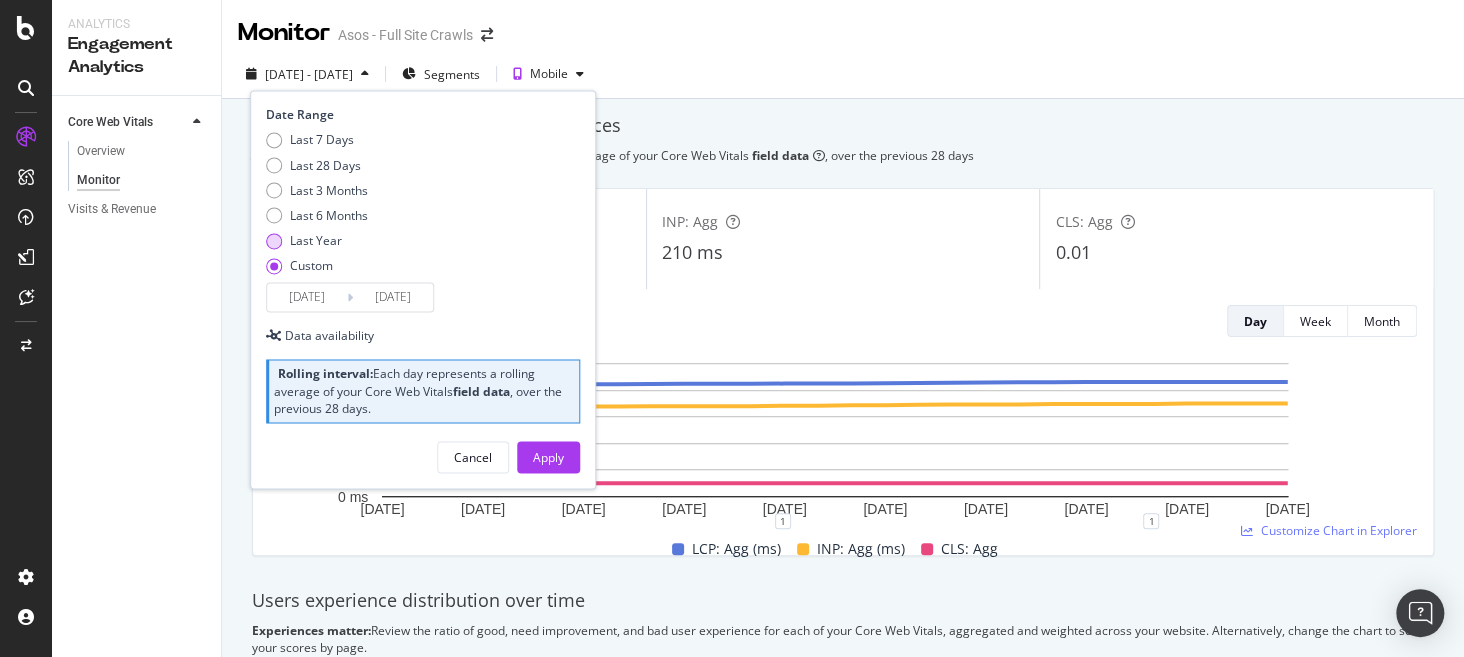 click on "Last Year" at bounding box center (316, 240) 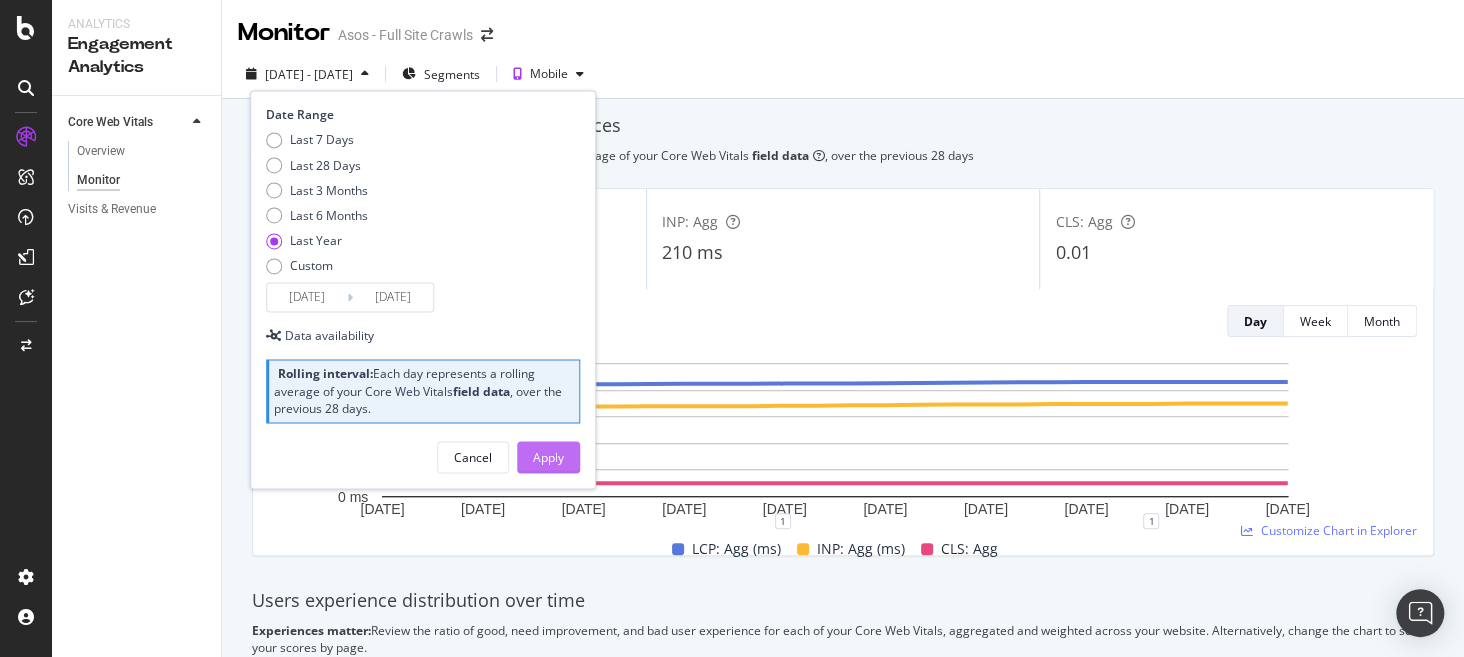 click on "Apply" at bounding box center [548, 457] 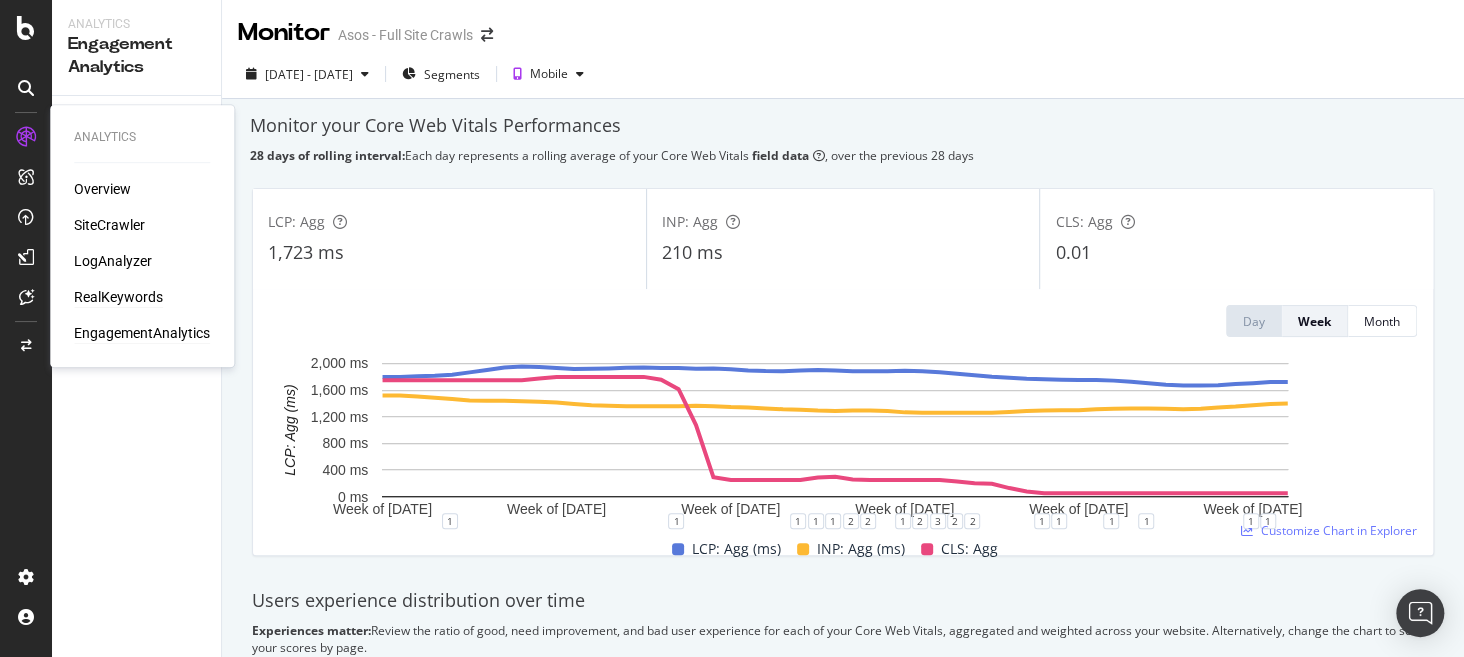 click on "RealKeywords" at bounding box center [118, 297] 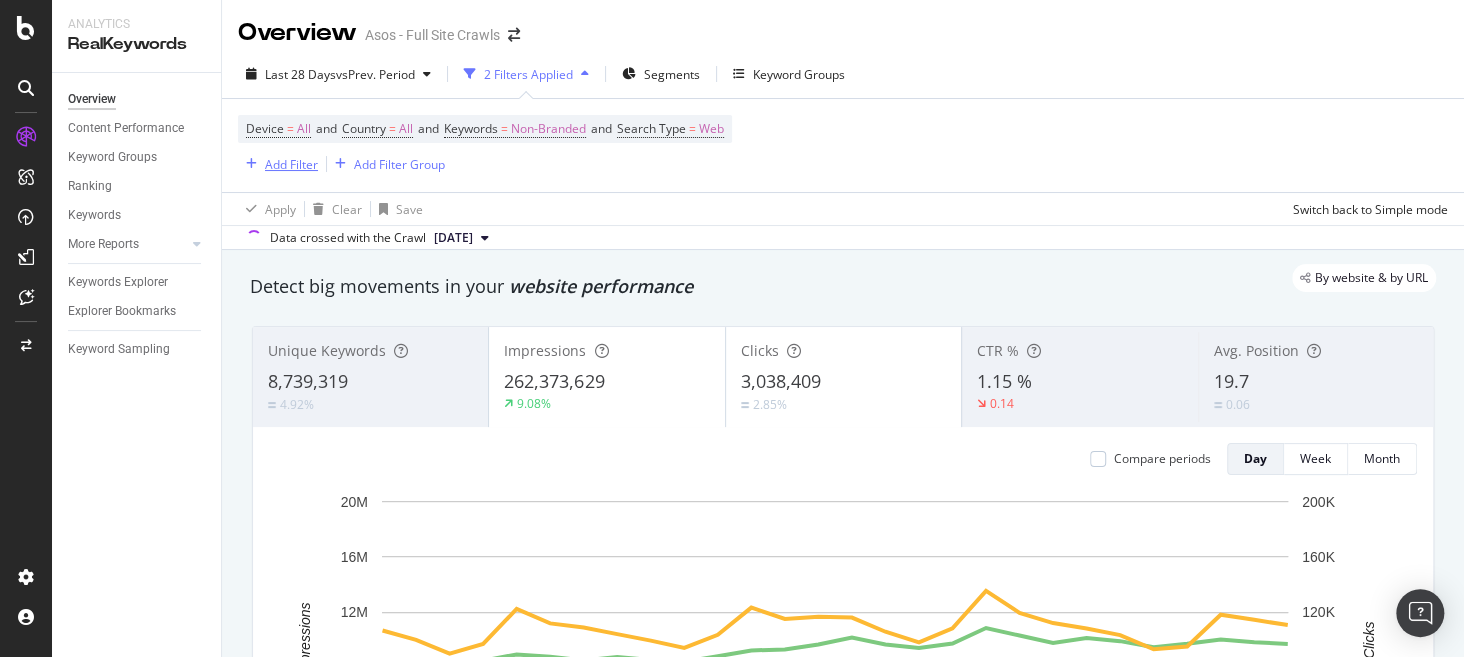 click on "Add Filter" at bounding box center (291, 164) 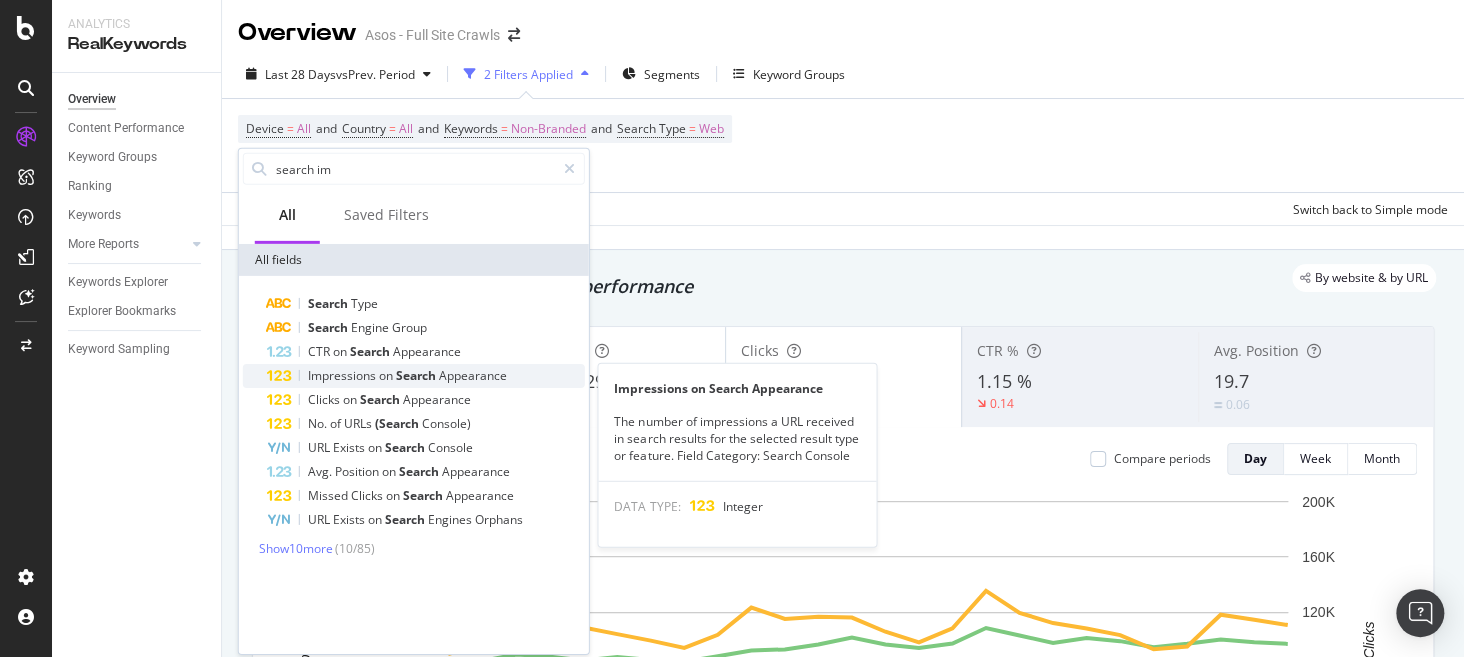 type on "search im" 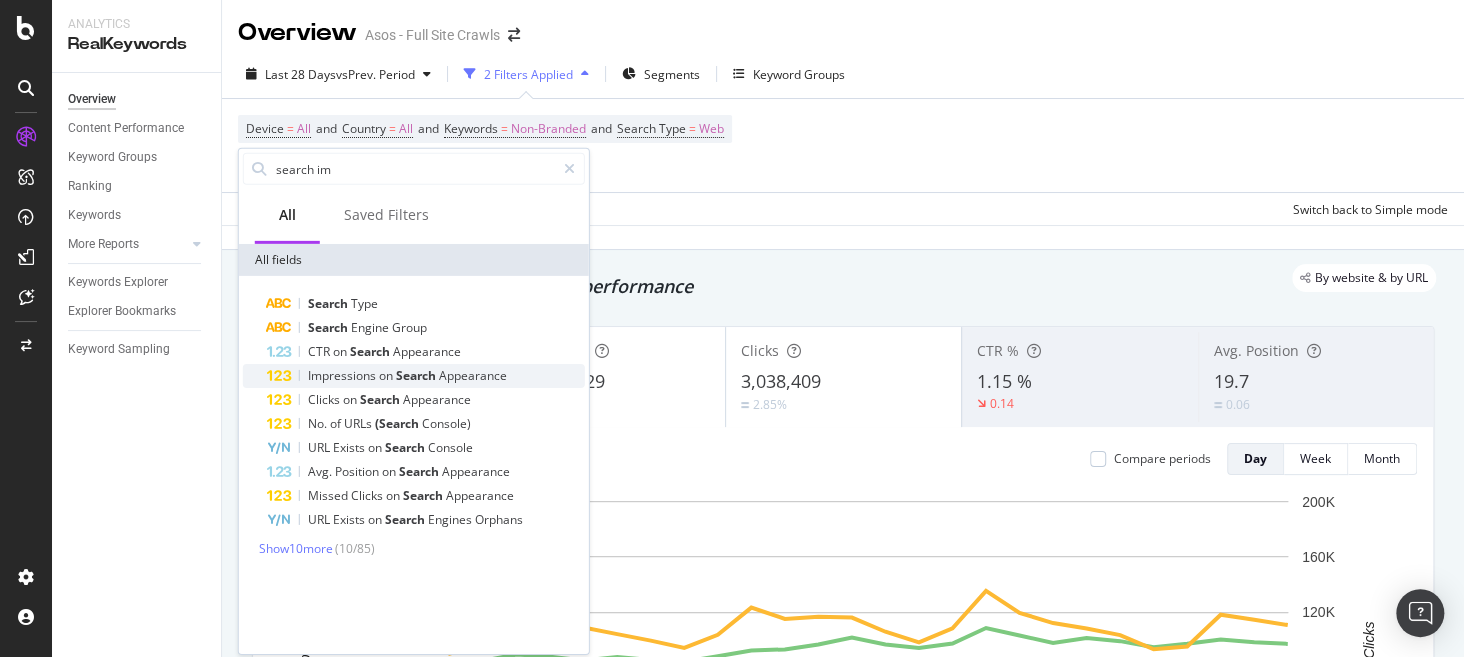 click on "Appearance" at bounding box center [473, 375] 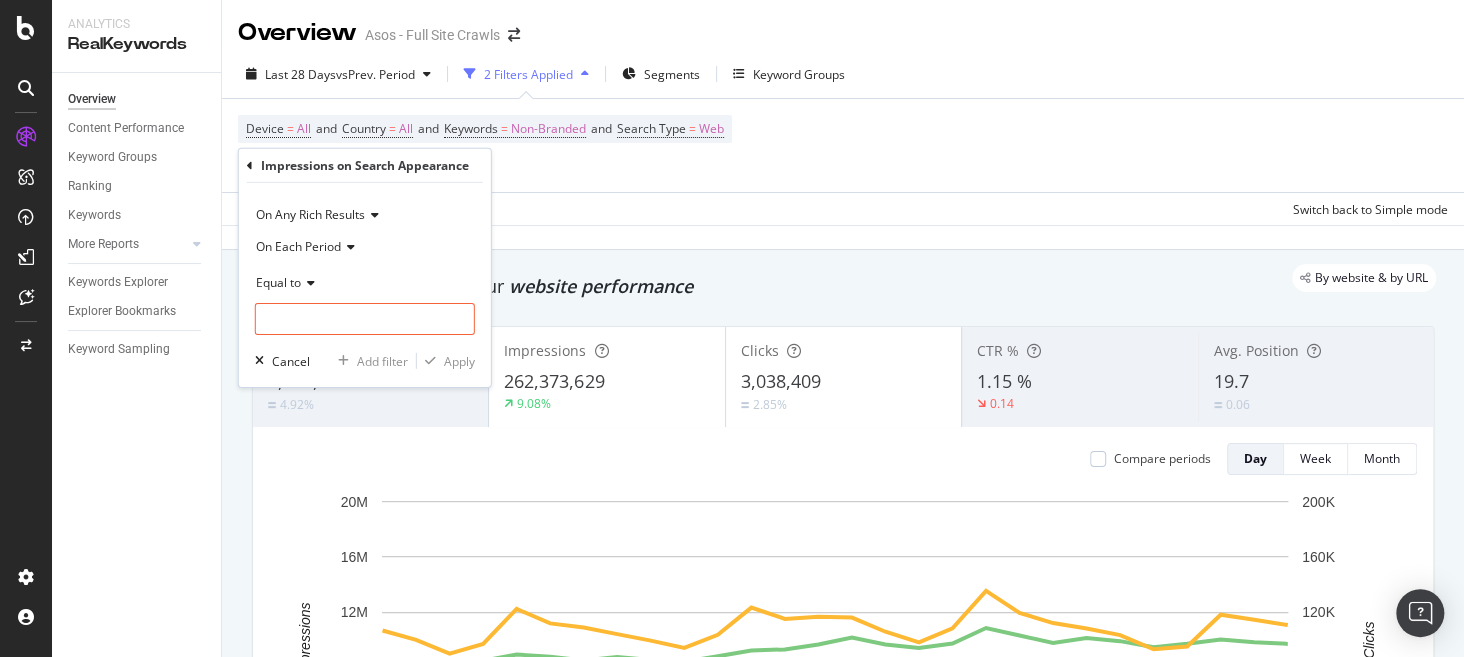 click on "On Any Rich Results" at bounding box center [365, 215] 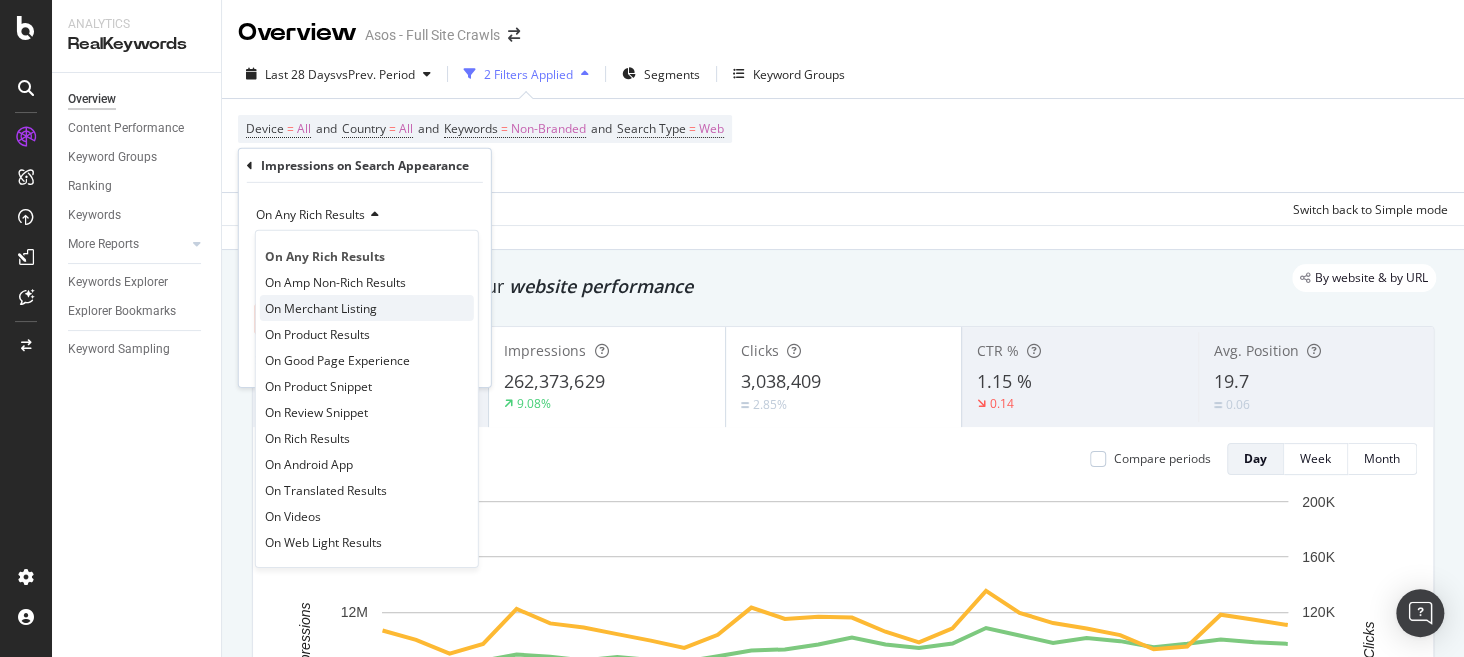 click on "On Merchant Listing" at bounding box center (367, 308) 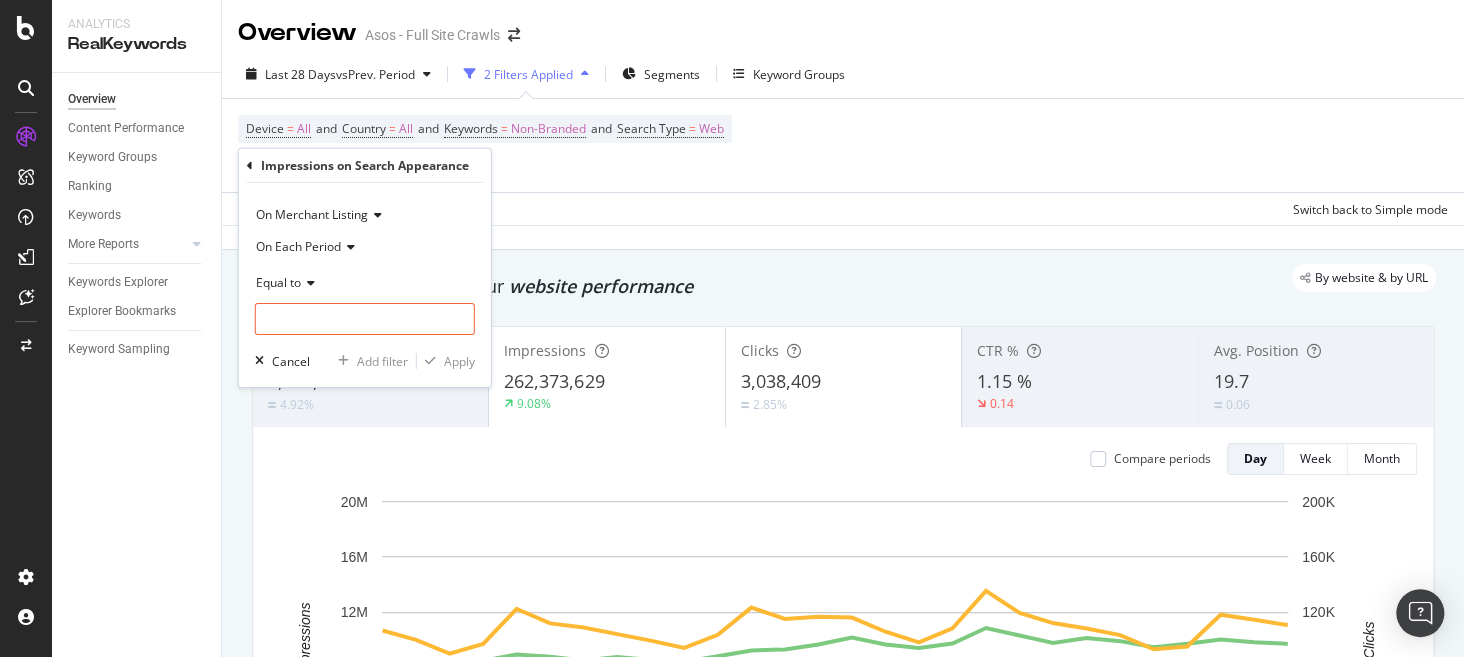 click on "On Each Period" at bounding box center (298, 246) 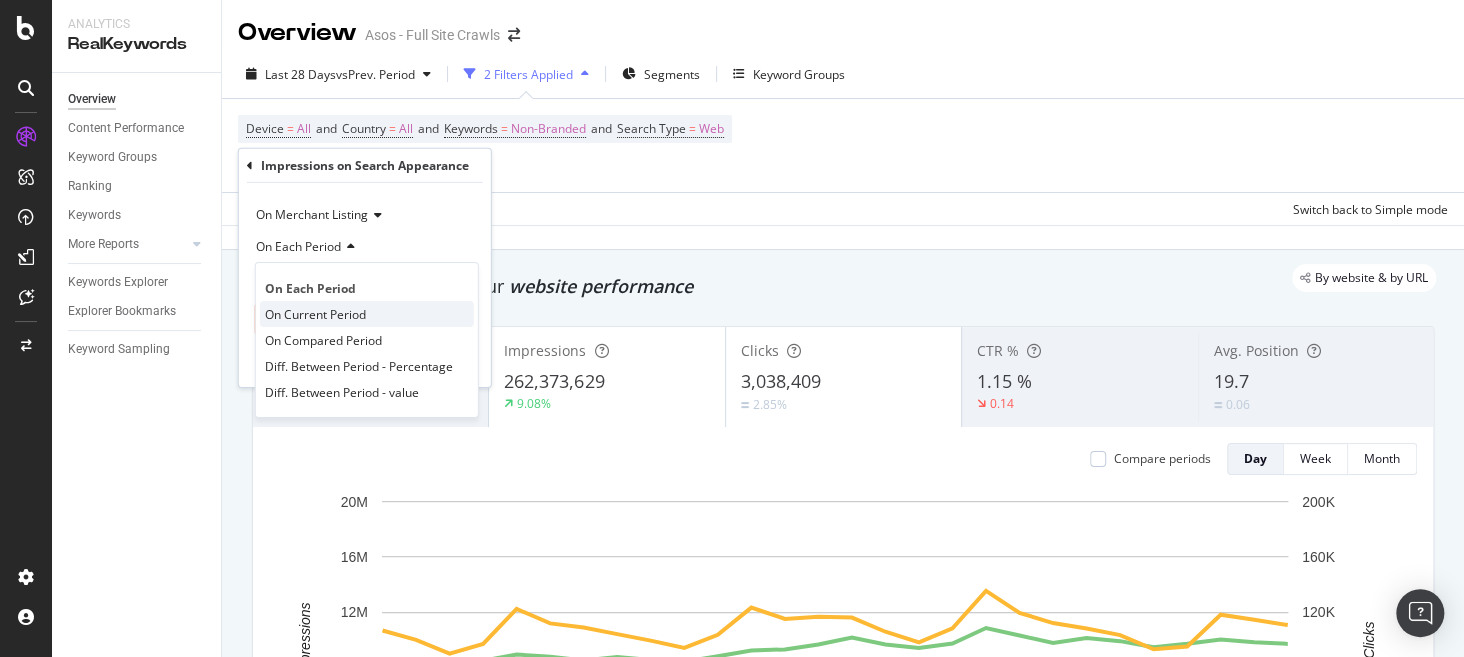 click on "On Current Period" at bounding box center [315, 313] 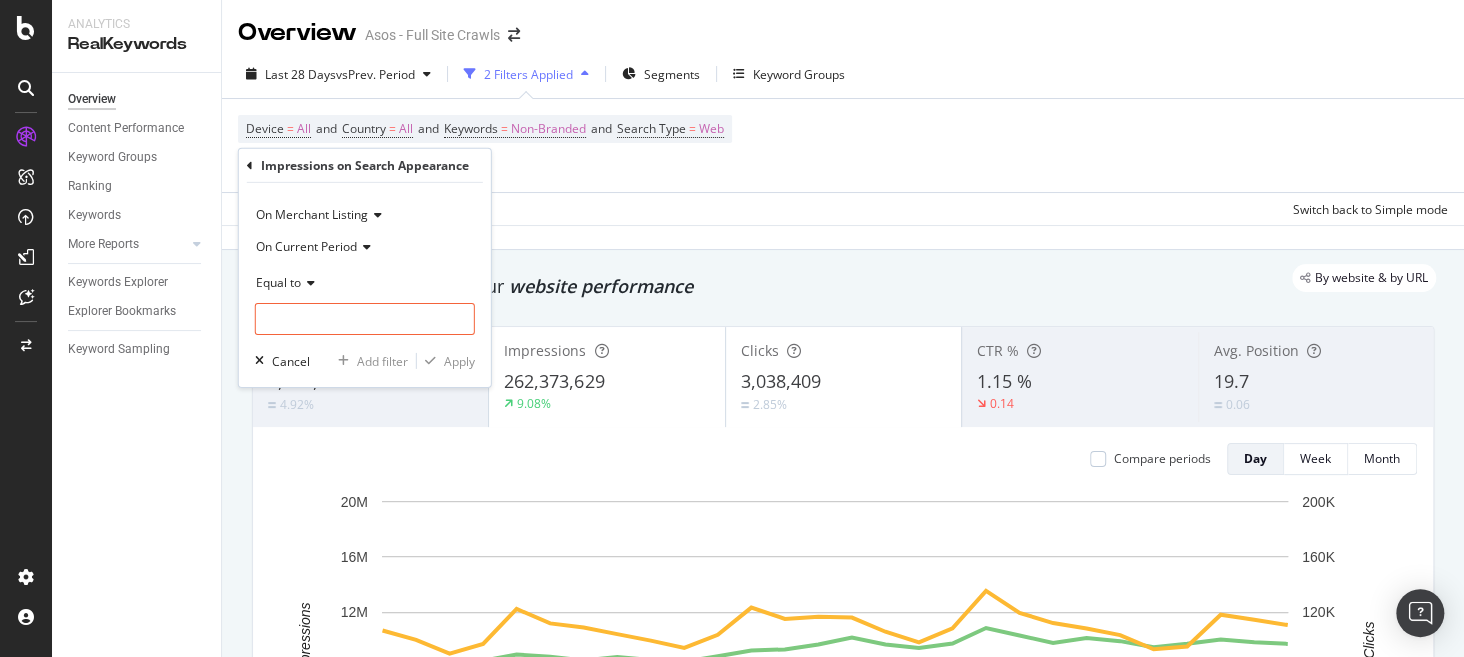 click on "Equal to" at bounding box center [278, 282] 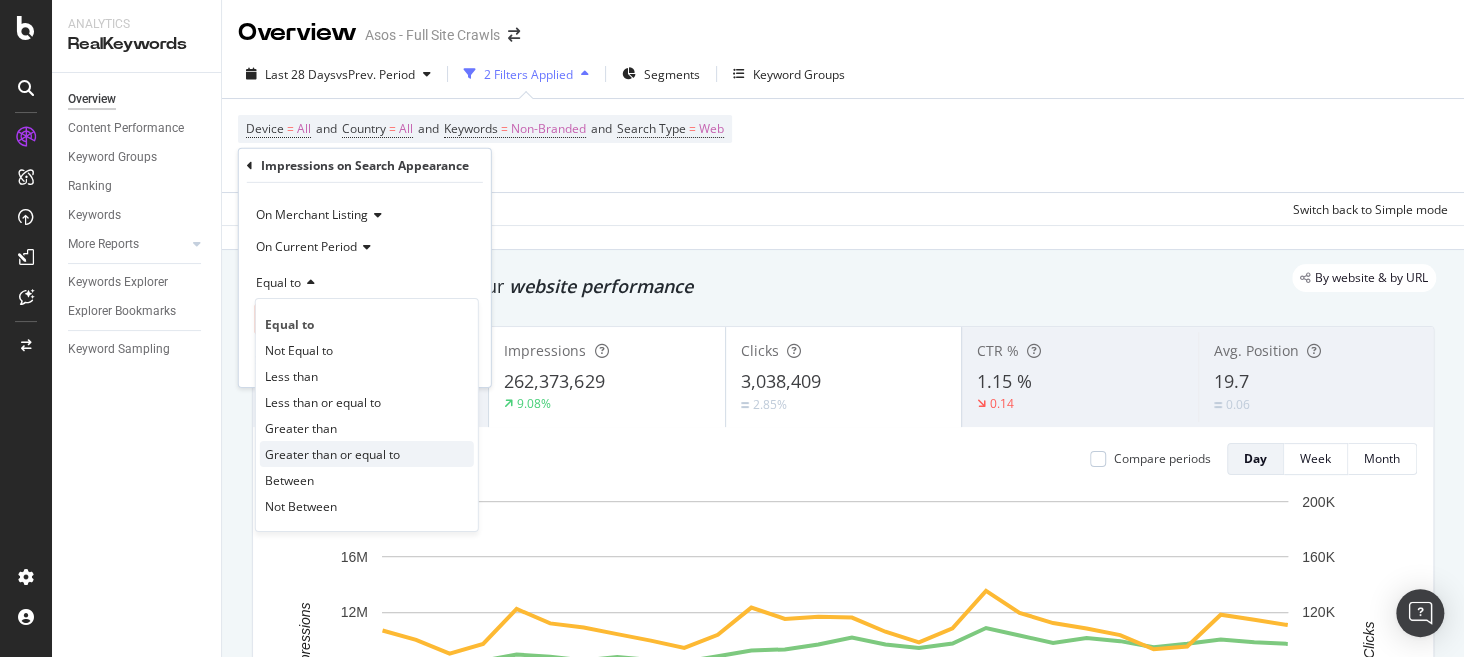 click on "Greater than or equal to" at bounding box center (367, 454) 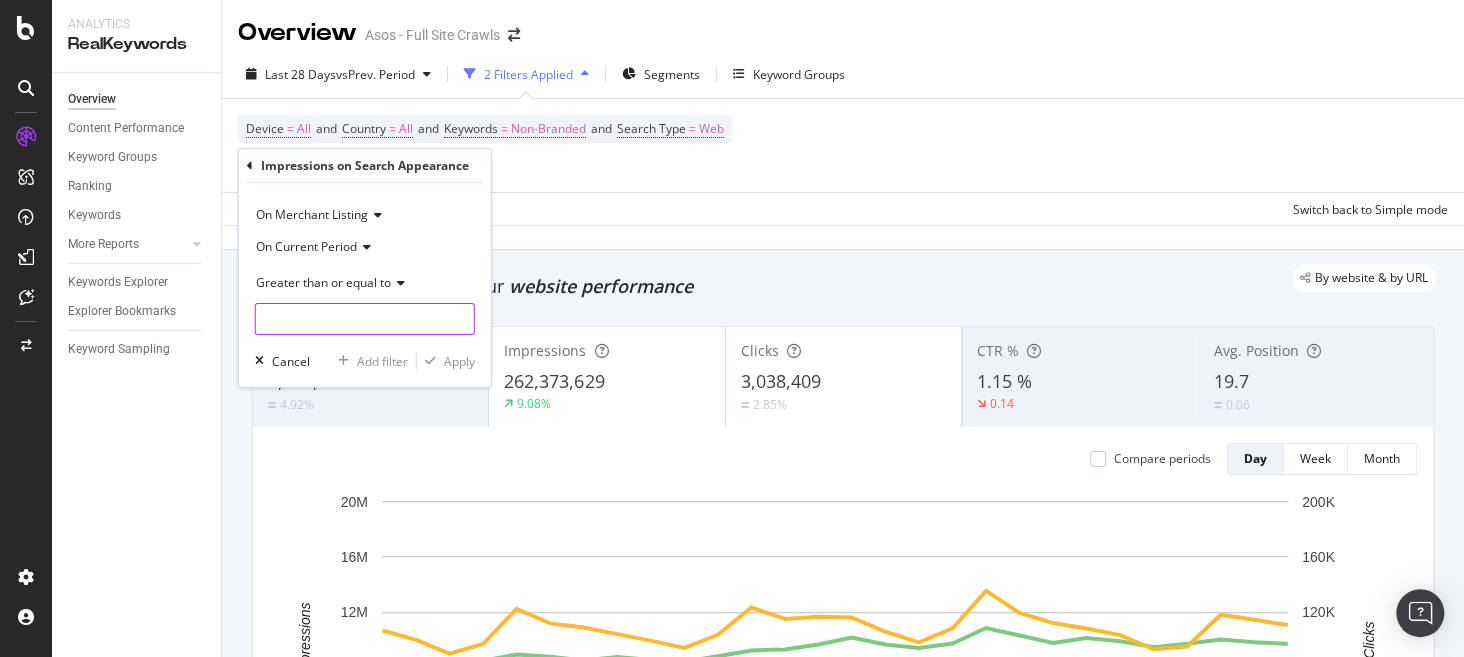 click at bounding box center (365, 319) 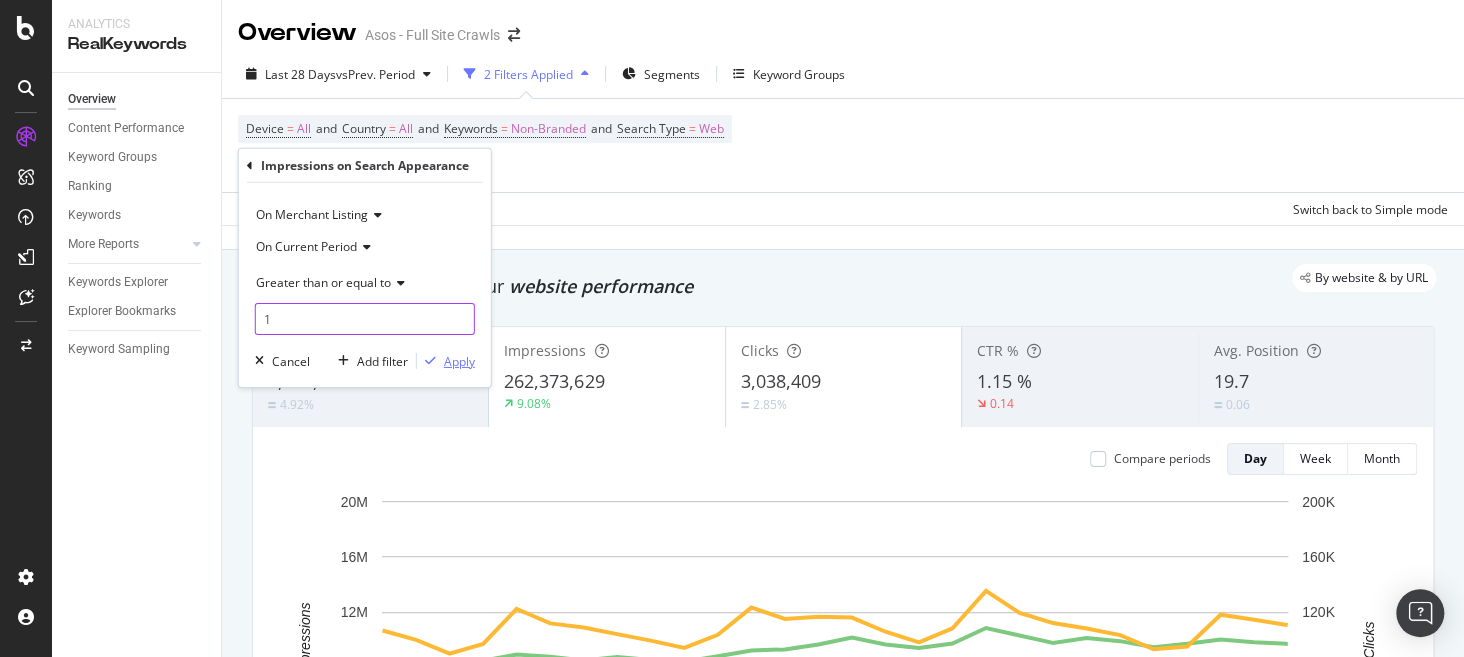 type on "1" 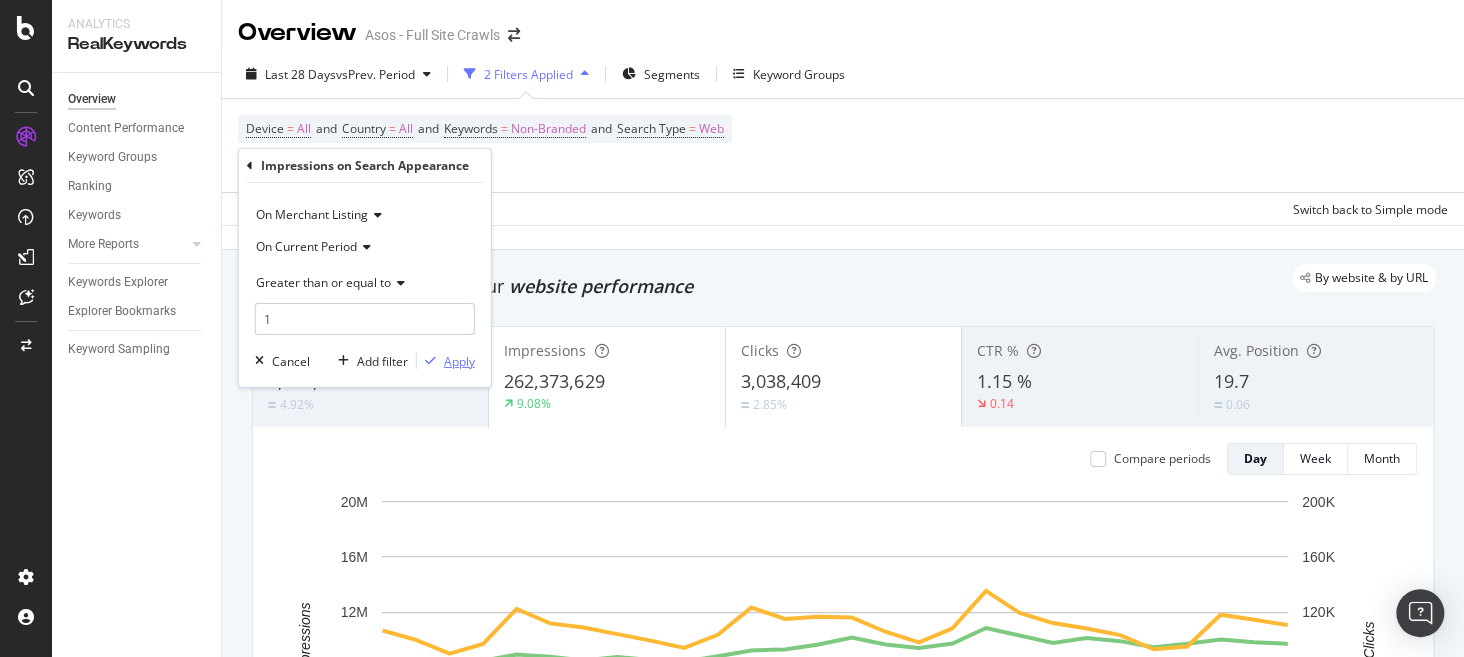 click on "Apply" at bounding box center (459, 360) 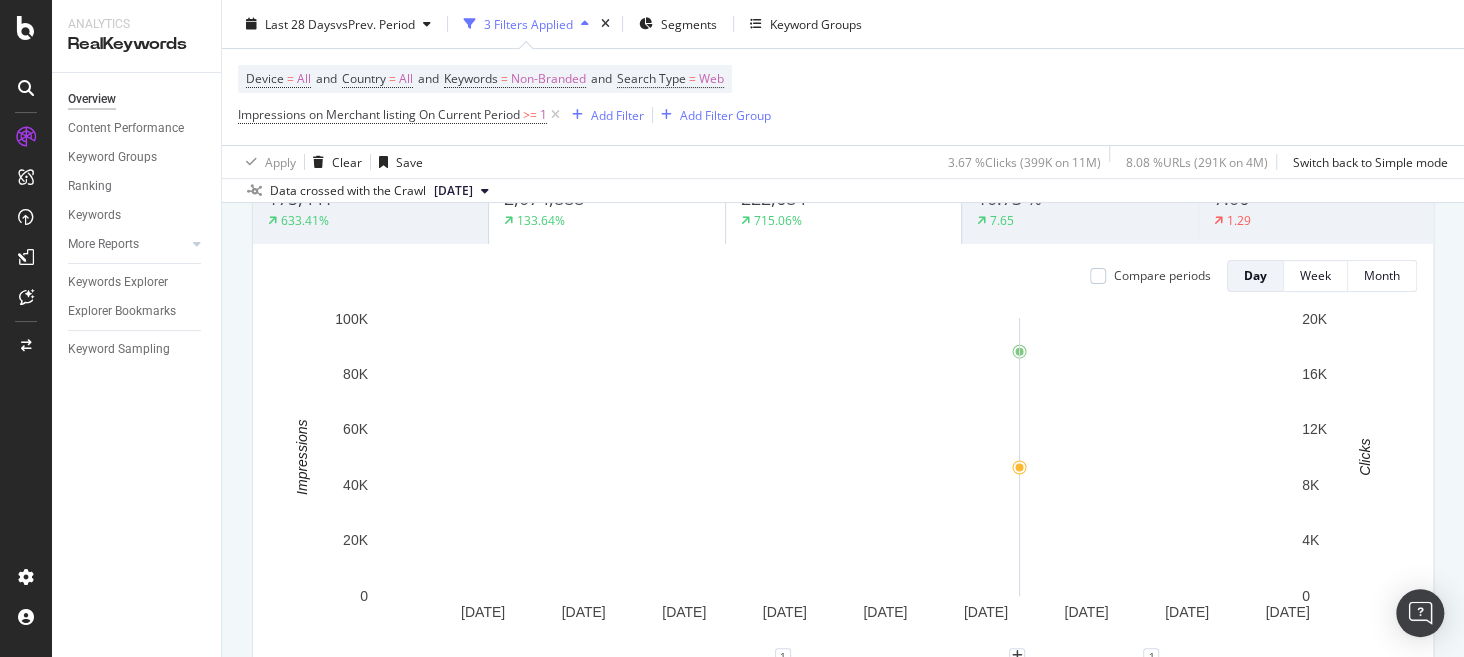 scroll, scrollTop: 99, scrollLeft: 0, axis: vertical 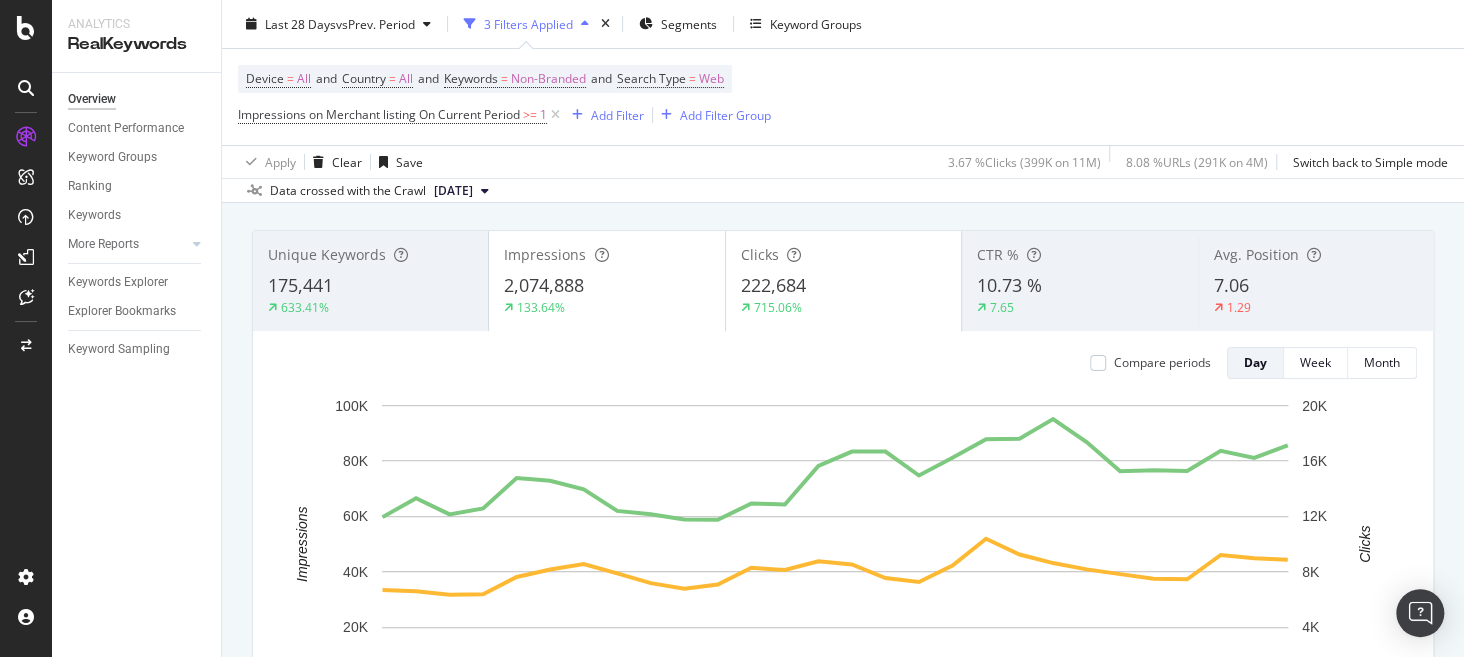 click on "1.29" at bounding box center (1316, 308) 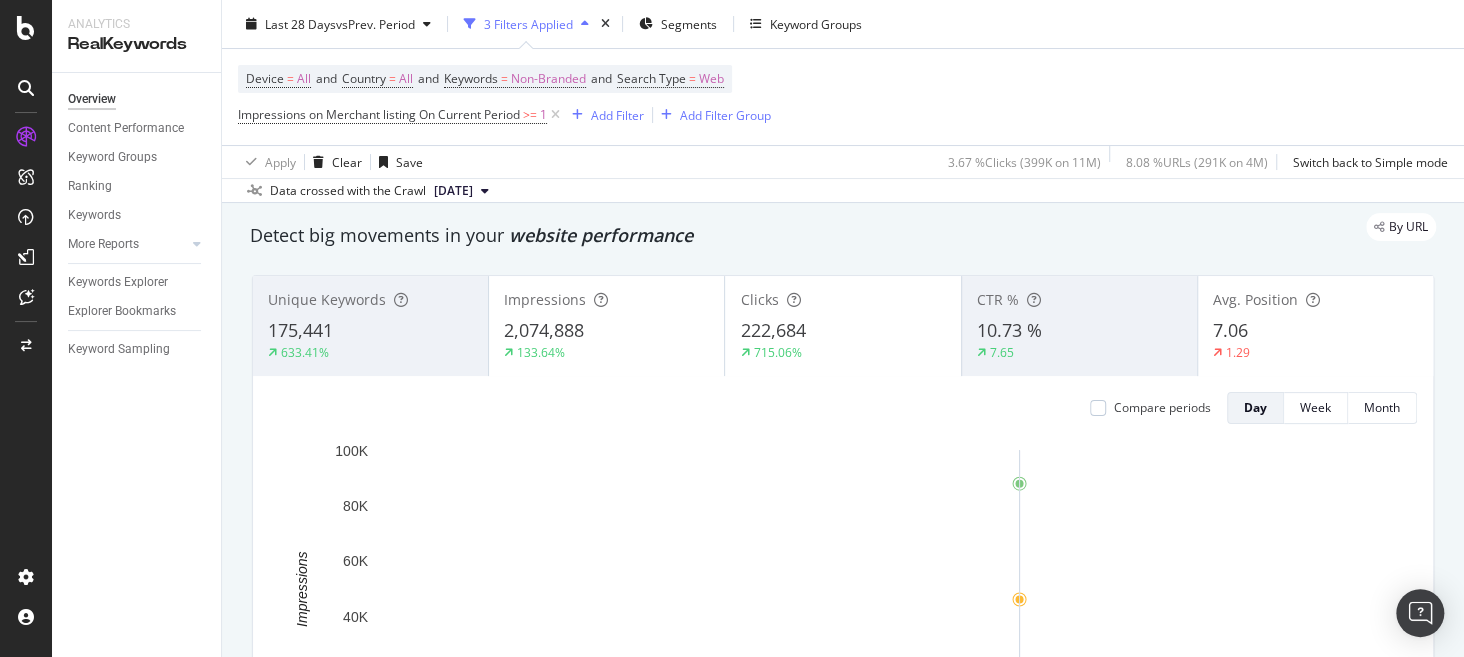scroll, scrollTop: 54, scrollLeft: 0, axis: vertical 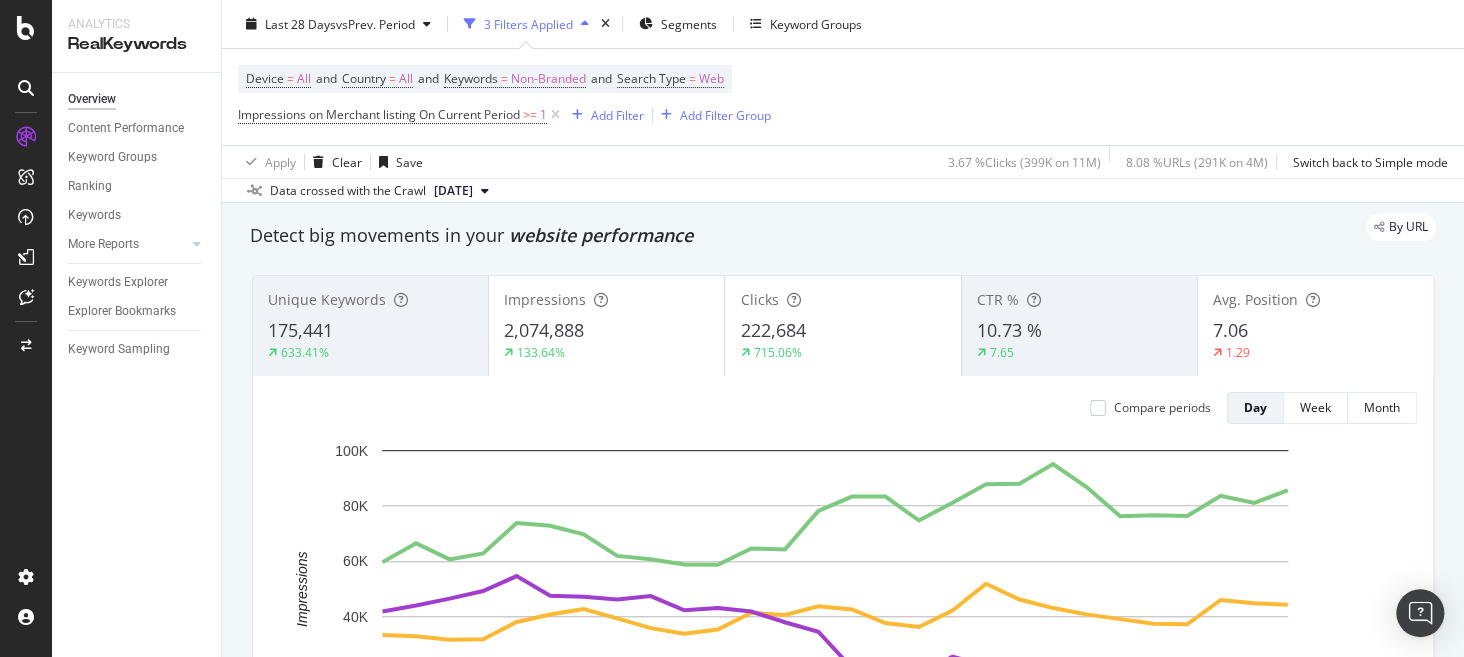 click on "175,441" at bounding box center (300, 330) 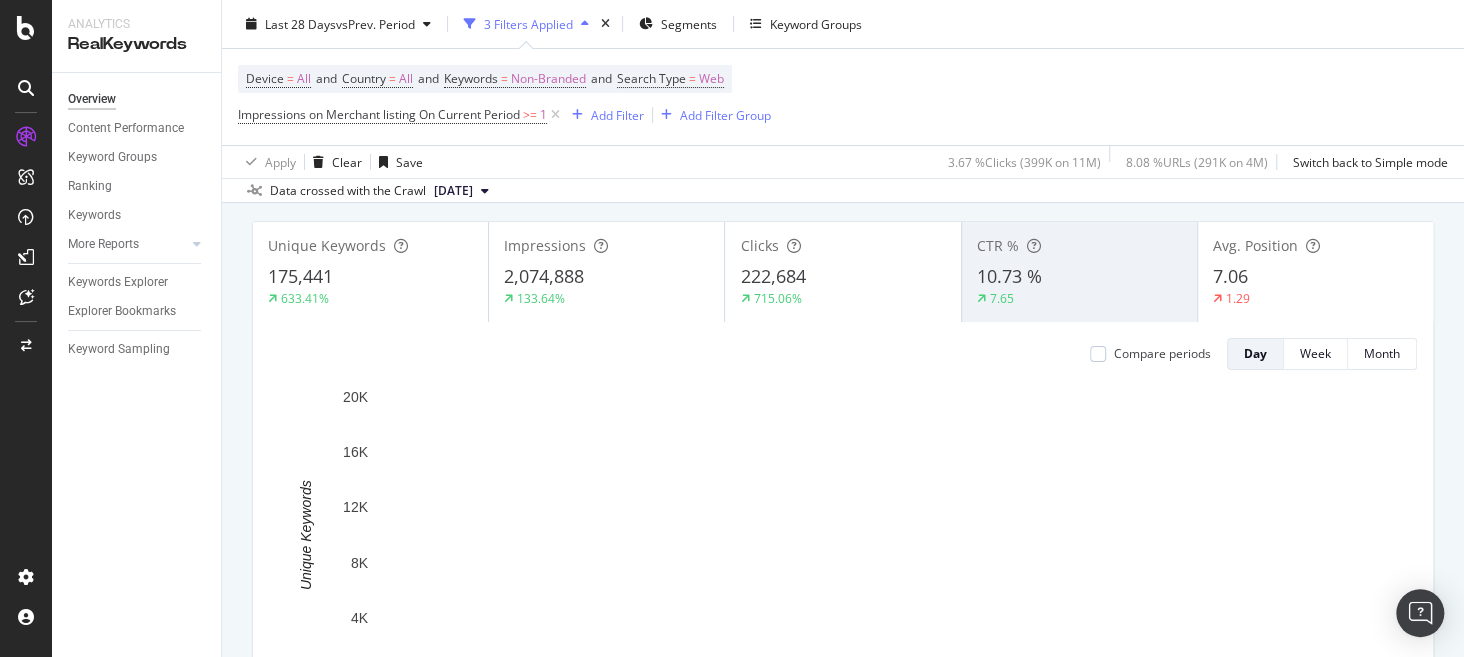 scroll, scrollTop: 108, scrollLeft: 0, axis: vertical 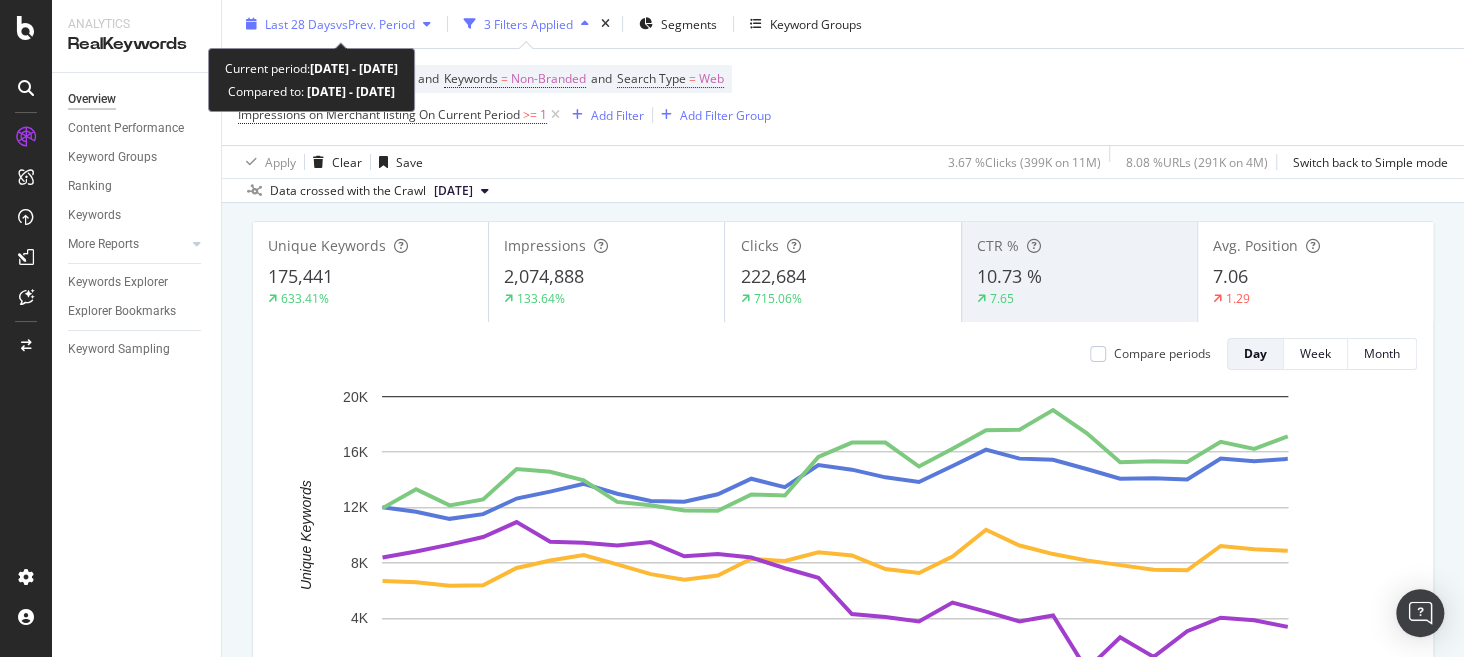 click on "Last 28 Days  vs  Prev. Period" at bounding box center [338, 24] 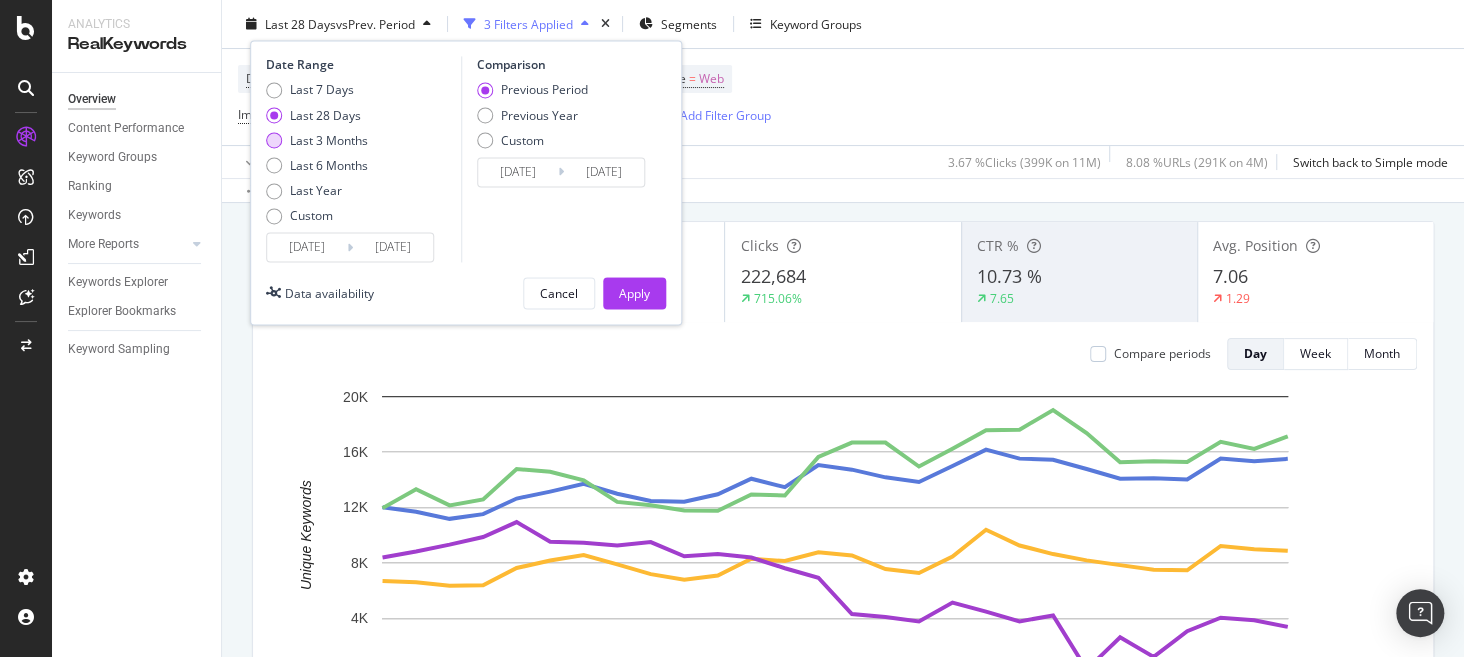 click on "Last 3 Months" at bounding box center (329, 140) 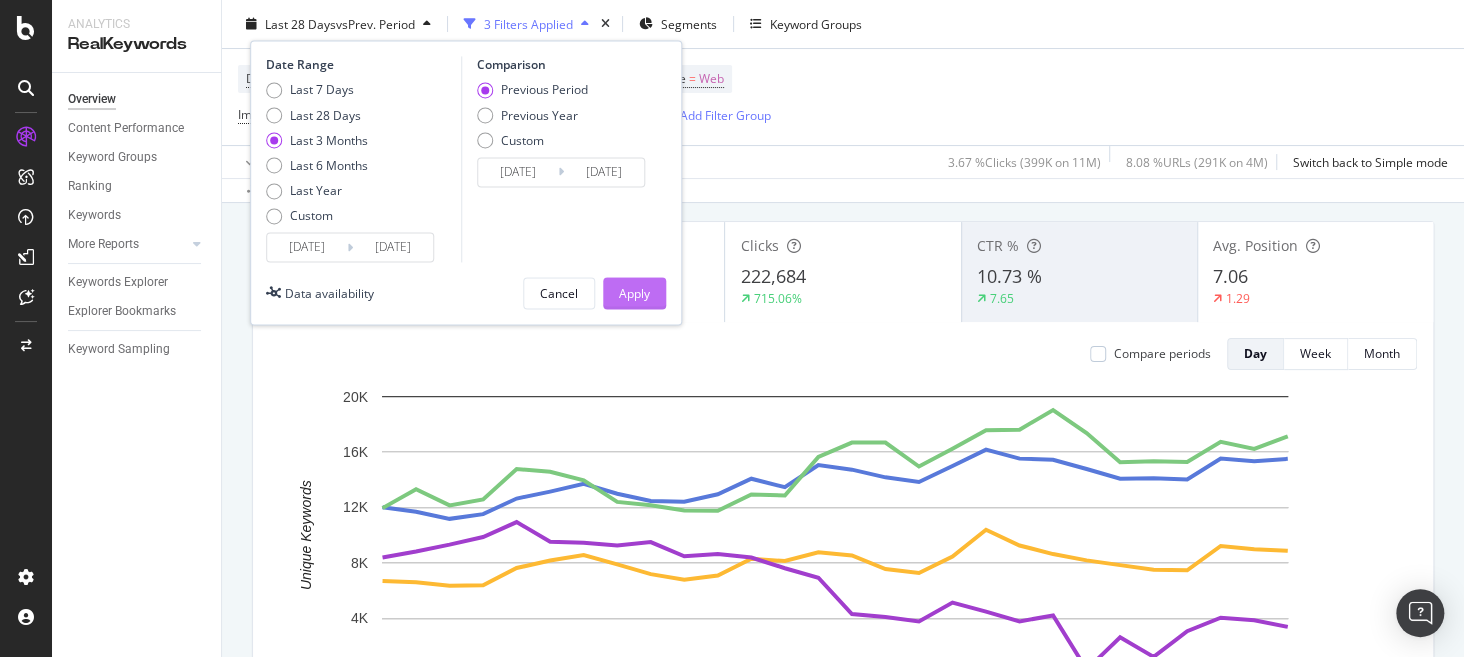 click on "Apply" at bounding box center [634, 293] 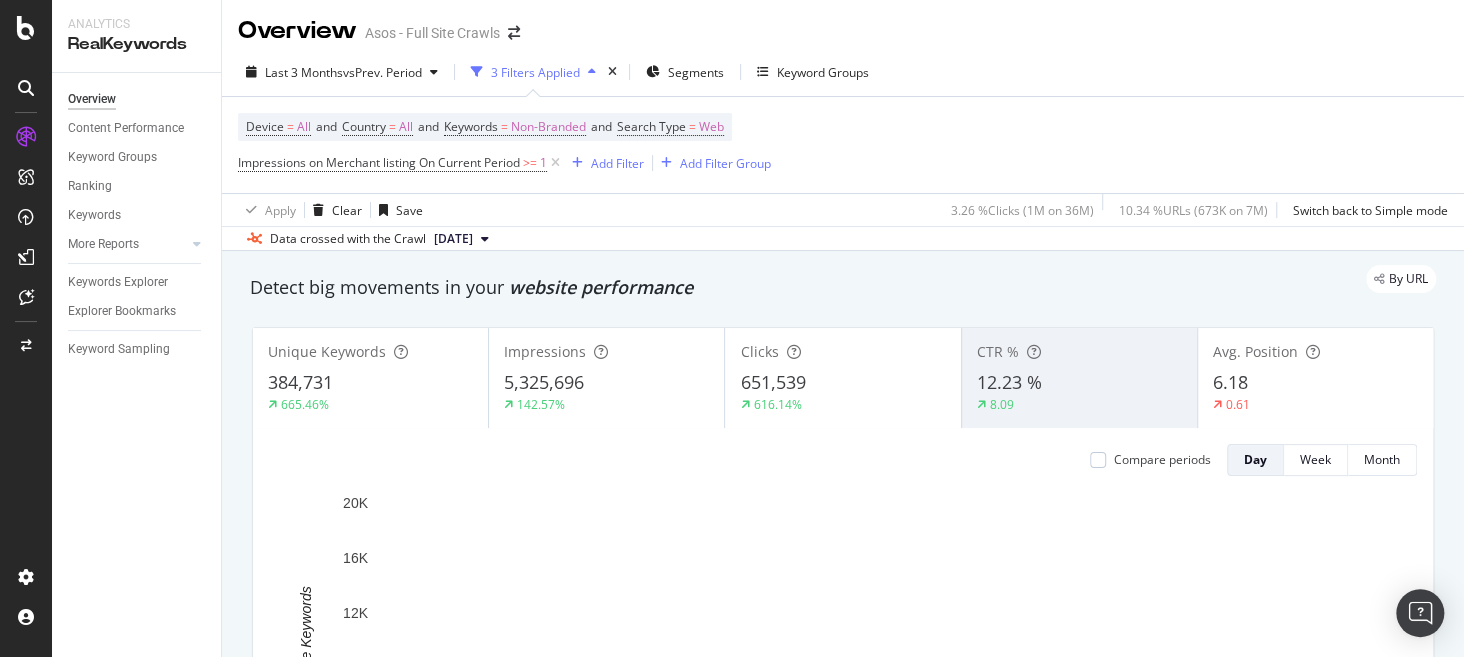 scroll, scrollTop: 0, scrollLeft: 0, axis: both 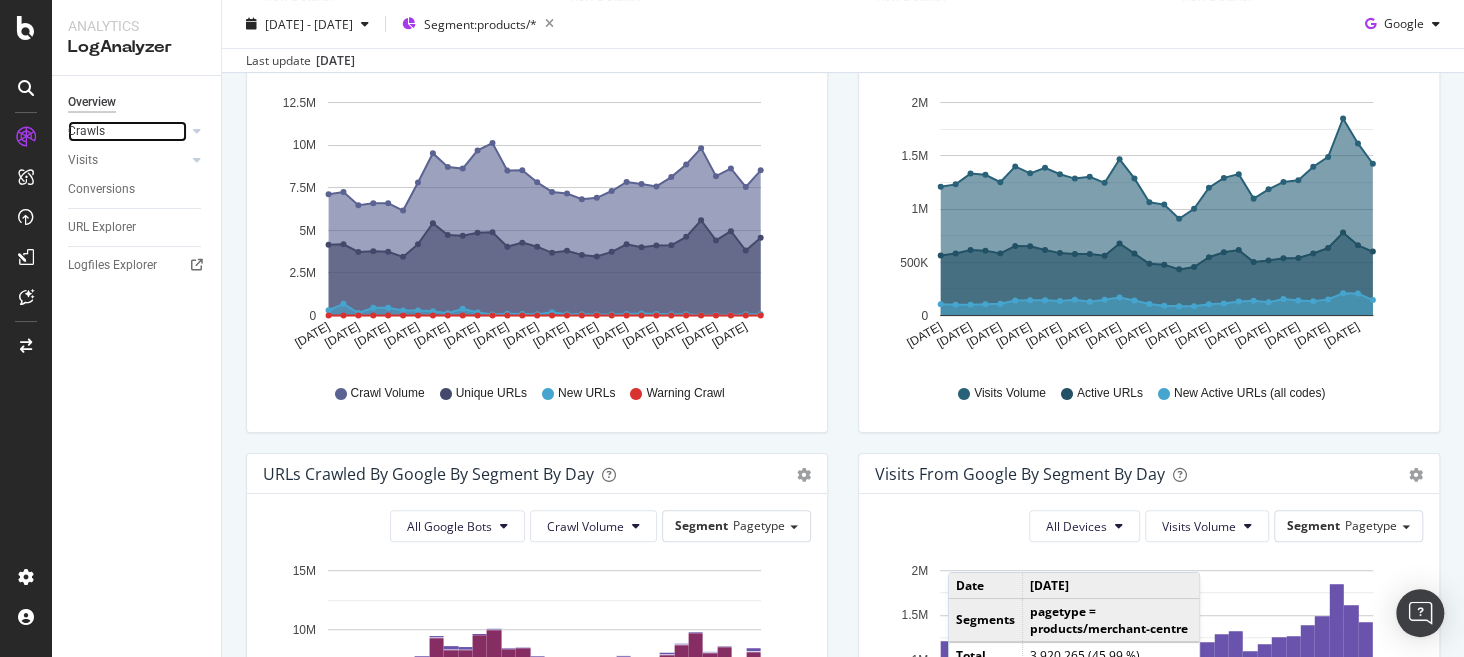 click on "Crawls" at bounding box center (127, 131) 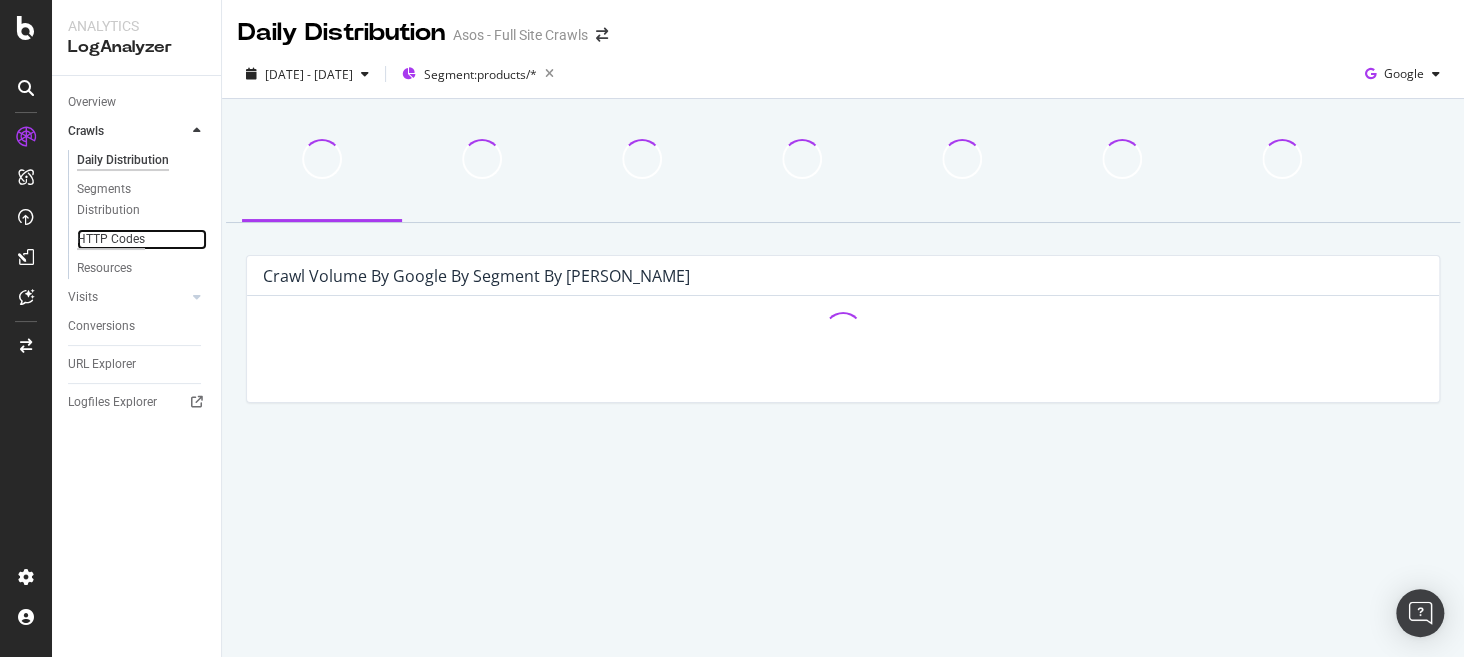click on "HTTP Codes" at bounding box center (111, 239) 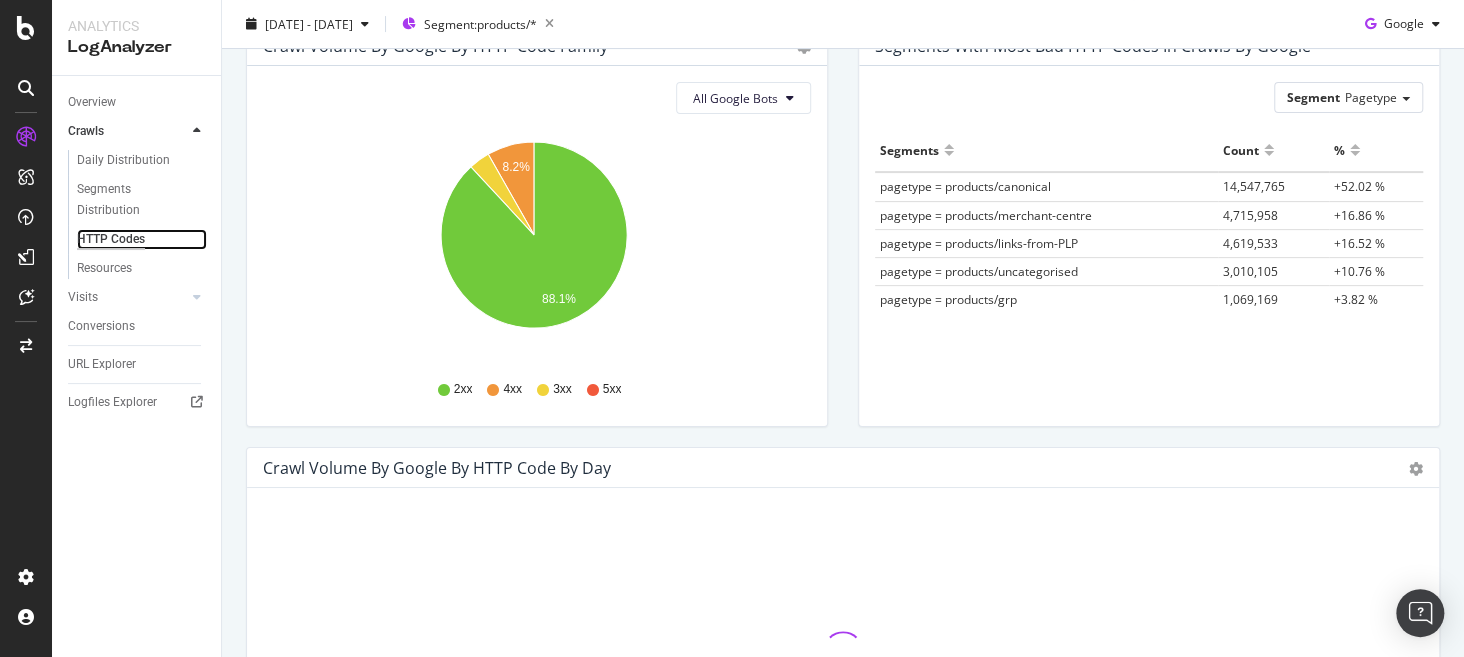 scroll, scrollTop: 246, scrollLeft: 0, axis: vertical 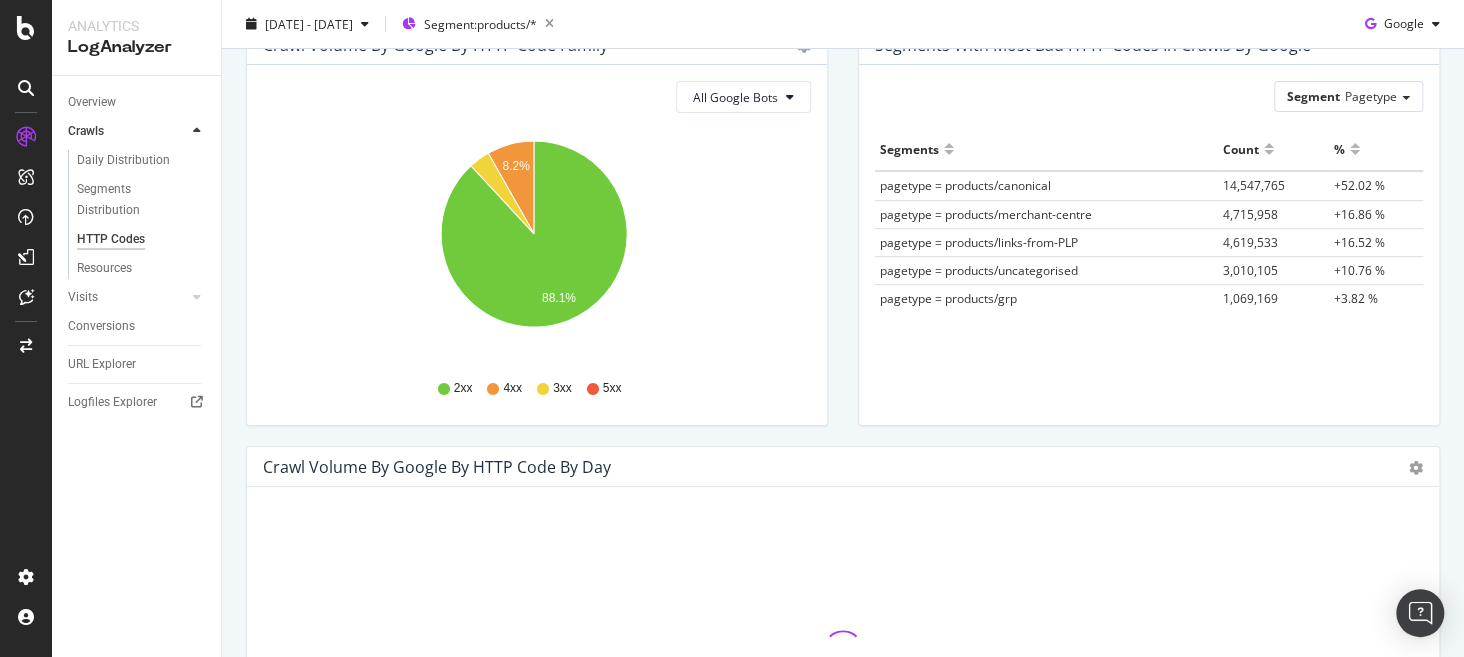 click on "Crawl Volume by google by HTTP Code Family Pie Table All Google Bots Hold CTRL while clicking to filter the report. 8.2% 88.1% HTTP Code Volume 2xx 209,505,500 3xx 8,793,761 4xx 19,518,498 5xx 3,958 0% 2xx 4xx 3xx 5xx" at bounding box center [537, 235] 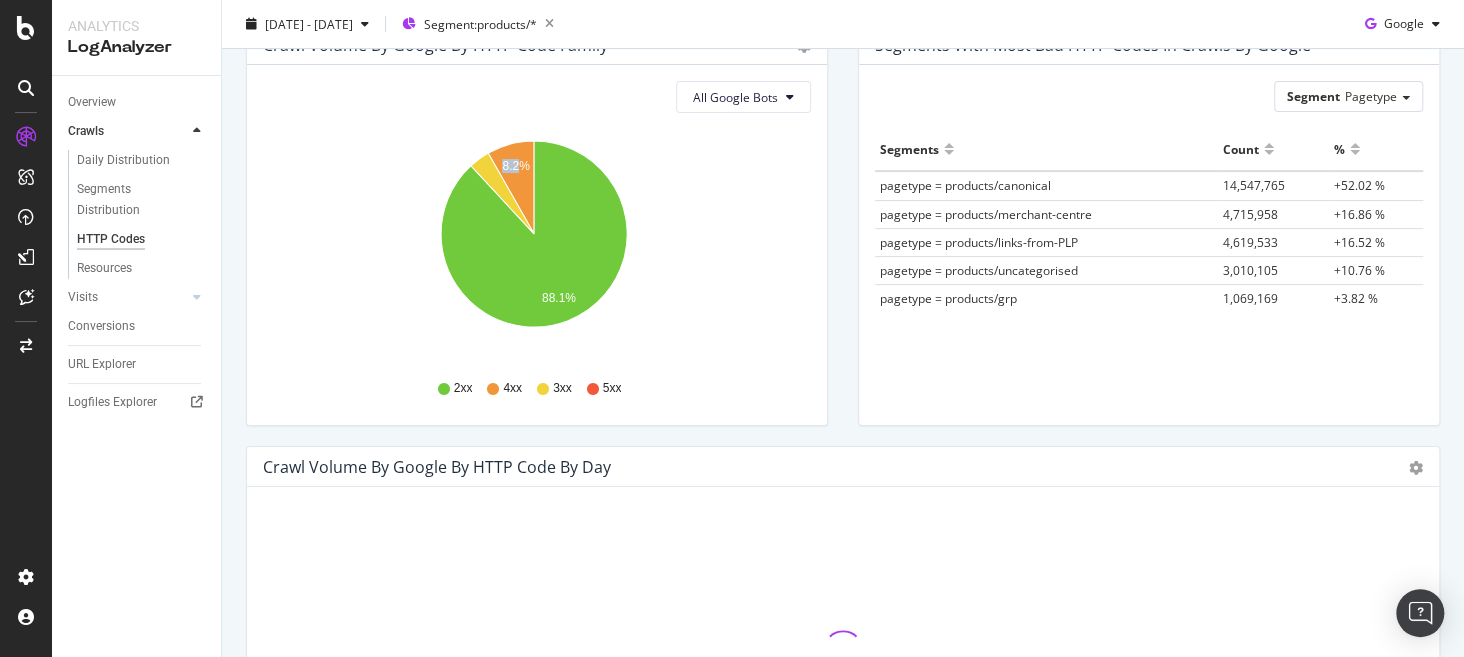 click on "Crawl Volume by google by HTTP Code Family Pie Table All Google Bots Hold CTRL while clicking to filter the report. 8.2% 88.1% HTTP Code Volume 2xx 209,505,500 3xx 8,793,761 4xx 19,518,498 5xx 3,958 0% 2xx 4xx 3xx 5xx" at bounding box center (537, 235) 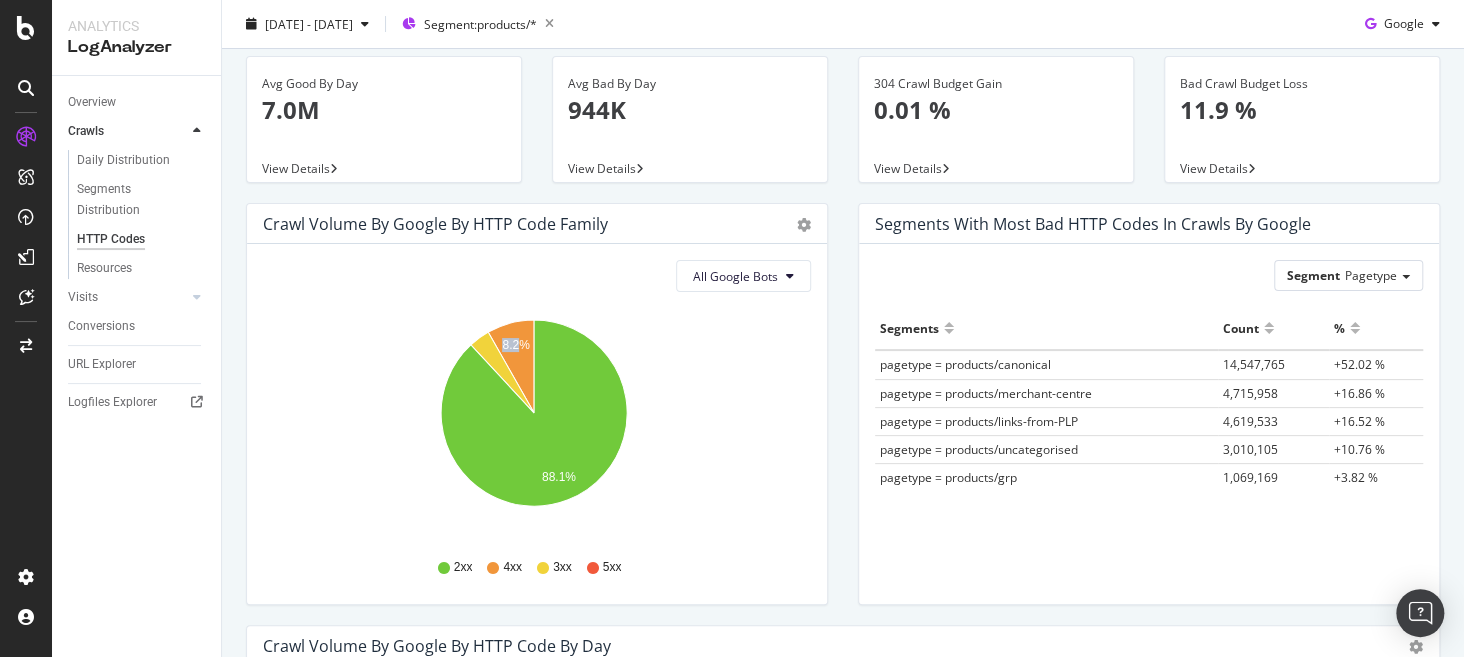 scroll, scrollTop: 70, scrollLeft: 0, axis: vertical 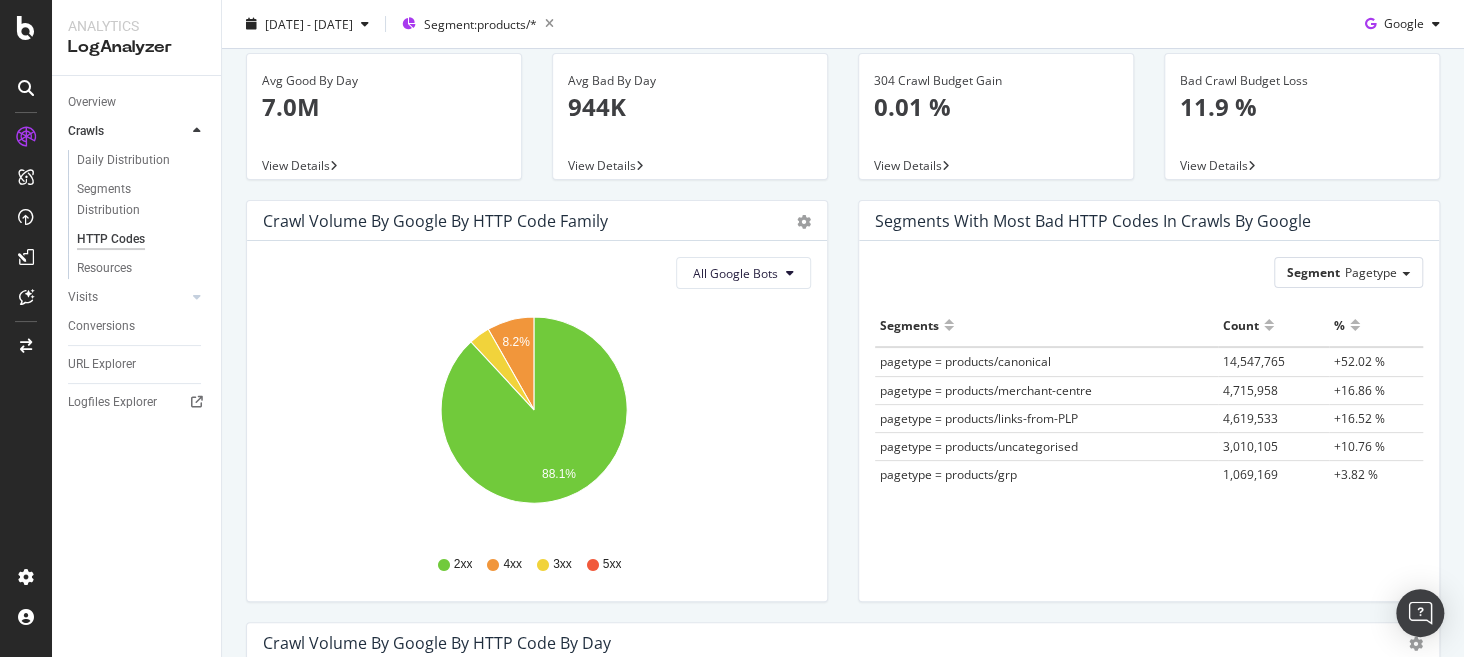 drag, startPoint x: 832, startPoint y: 320, endPoint x: 795, endPoint y: 186, distance: 139.01439 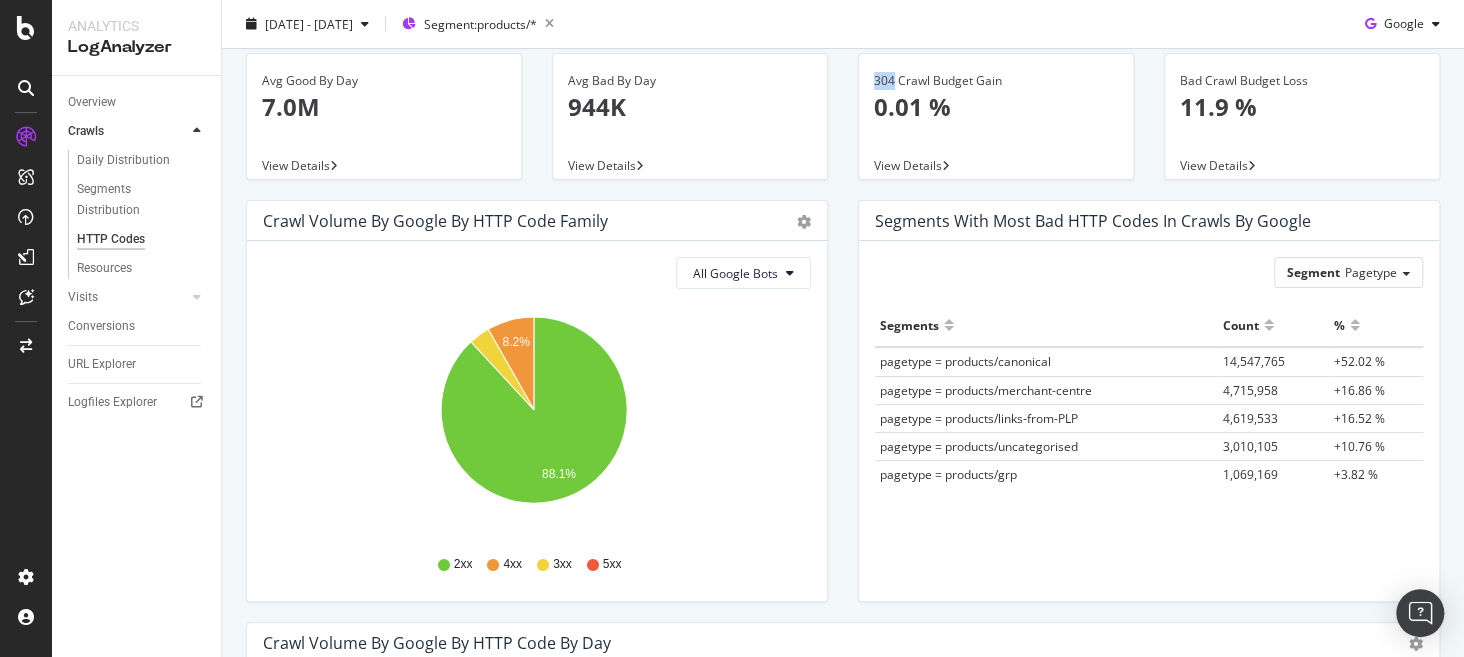 click on "Avg Bad By Day 944K  View Details" at bounding box center (690, 126) 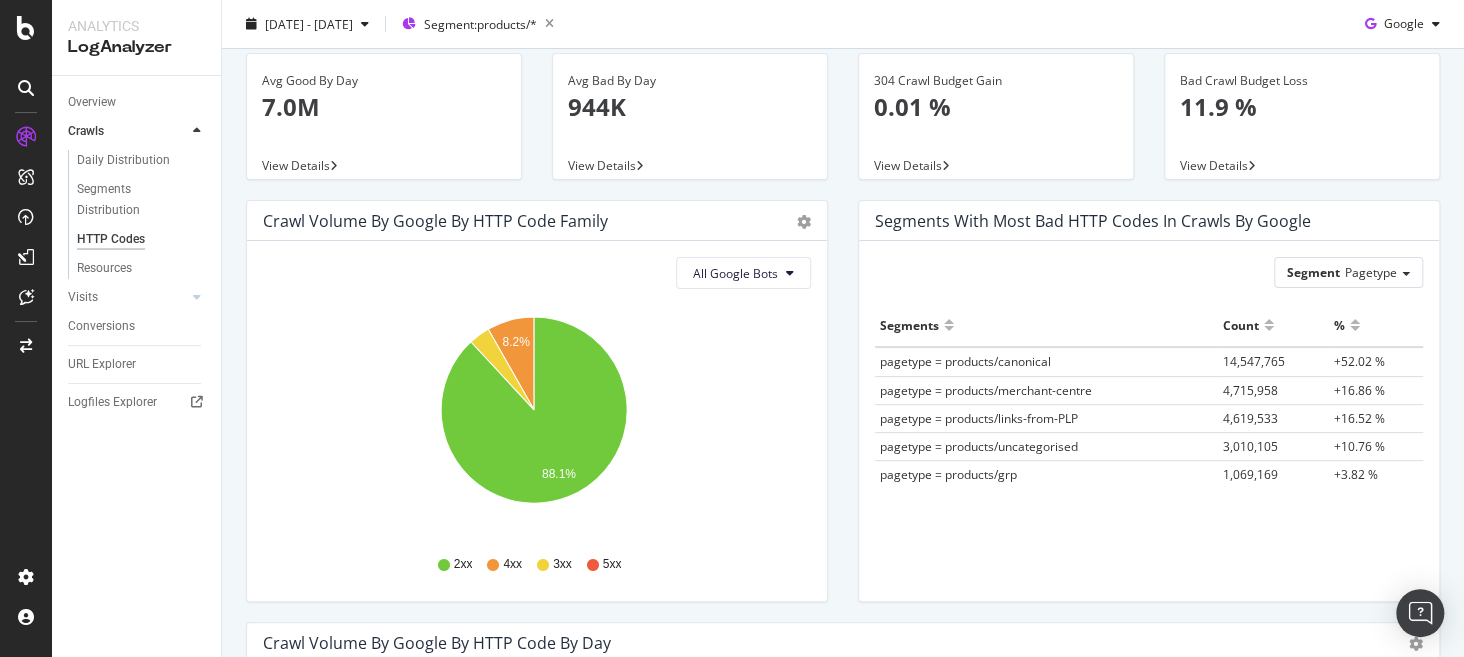 click on "304 Crawl Budget Gain 0.01 %  View Details" at bounding box center [996, 126] 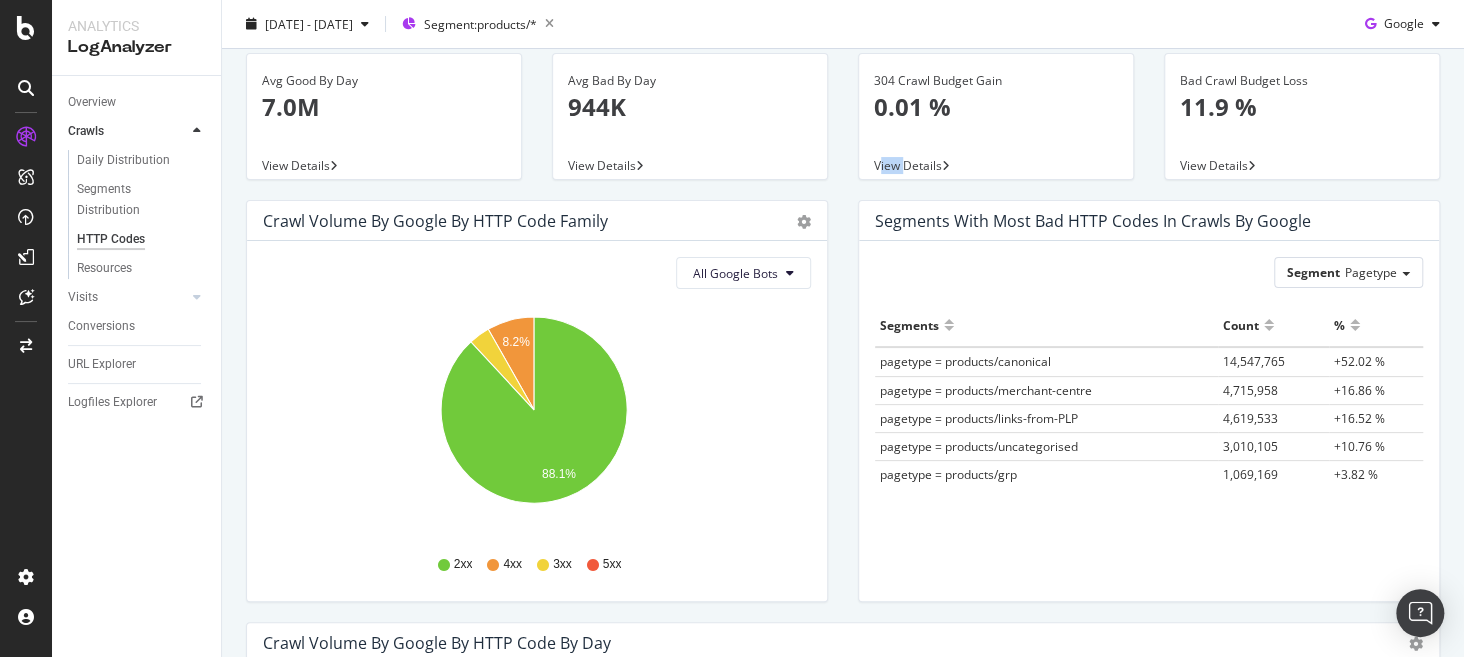 click on "304 Crawl Budget Gain 0.01 %  View Details" at bounding box center (996, 126) 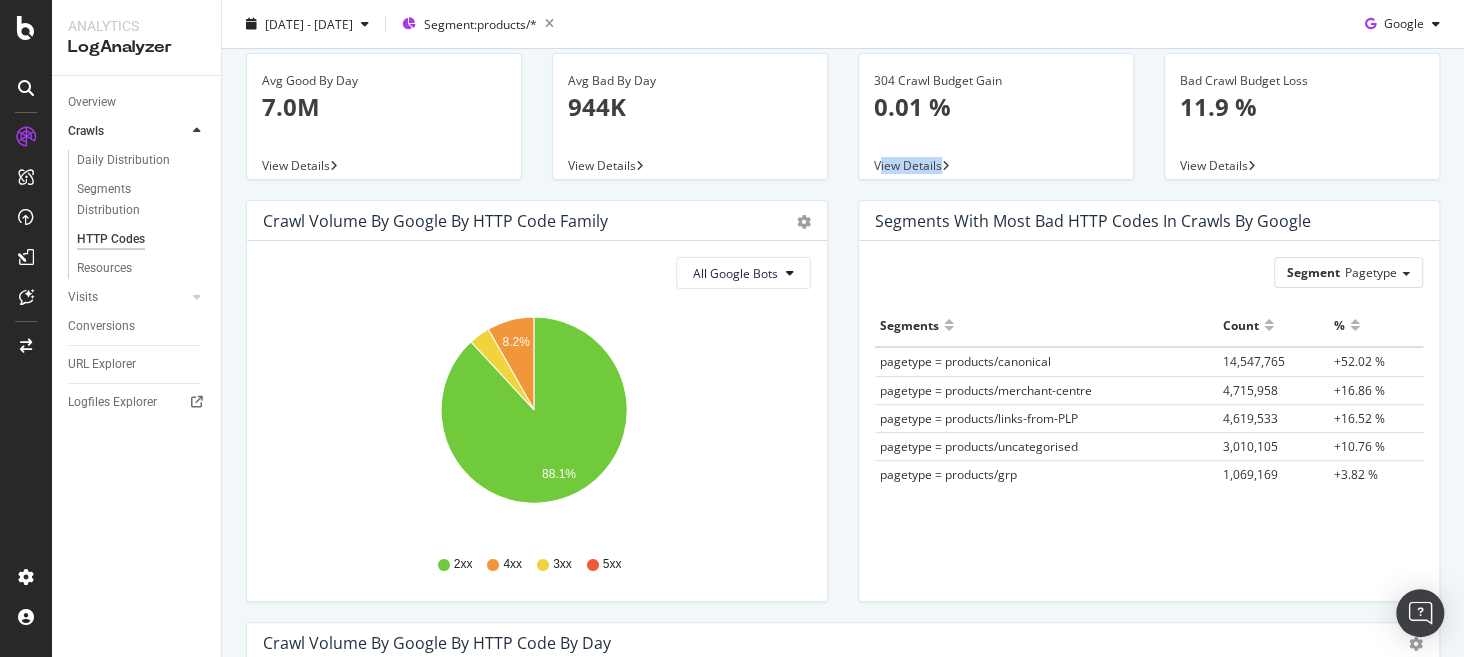 click on "304 Crawl Budget Gain 0.01 %  View Details" at bounding box center [996, 126] 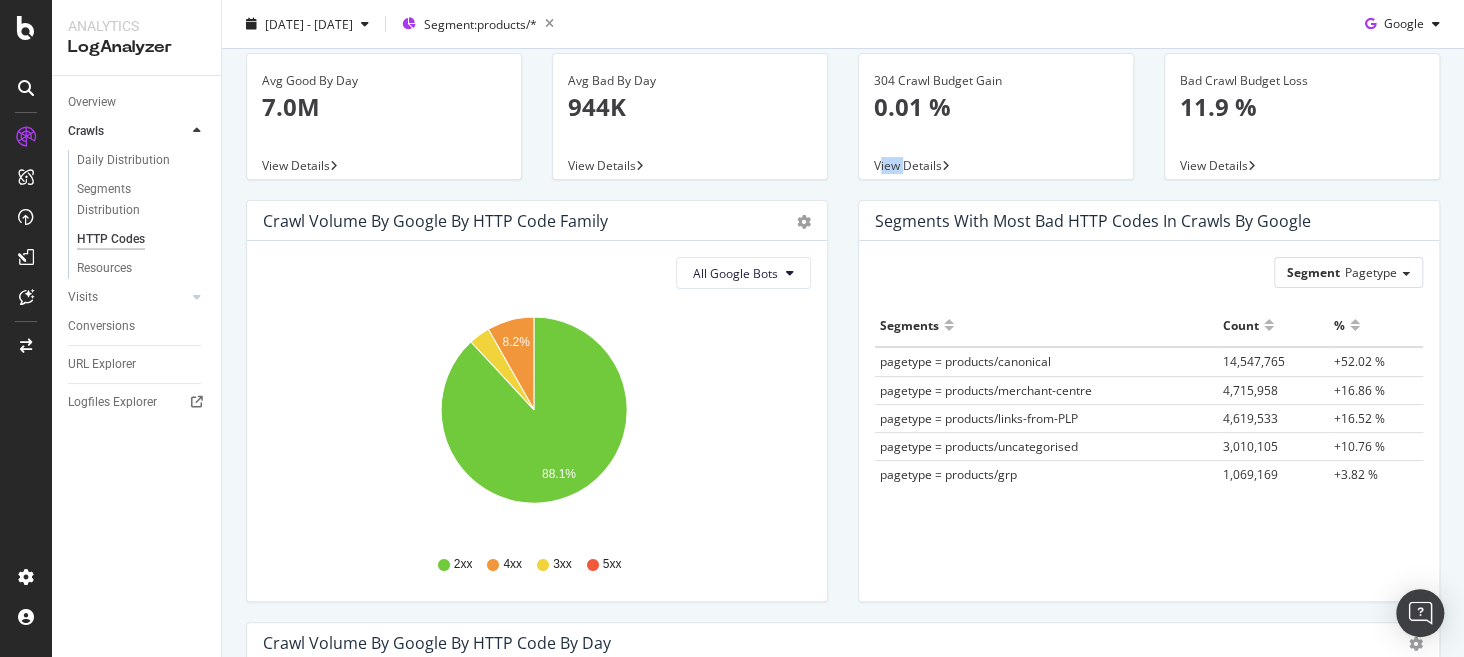click on "304 Crawl Budget Gain 0.01 %  View Details" at bounding box center (996, 126) 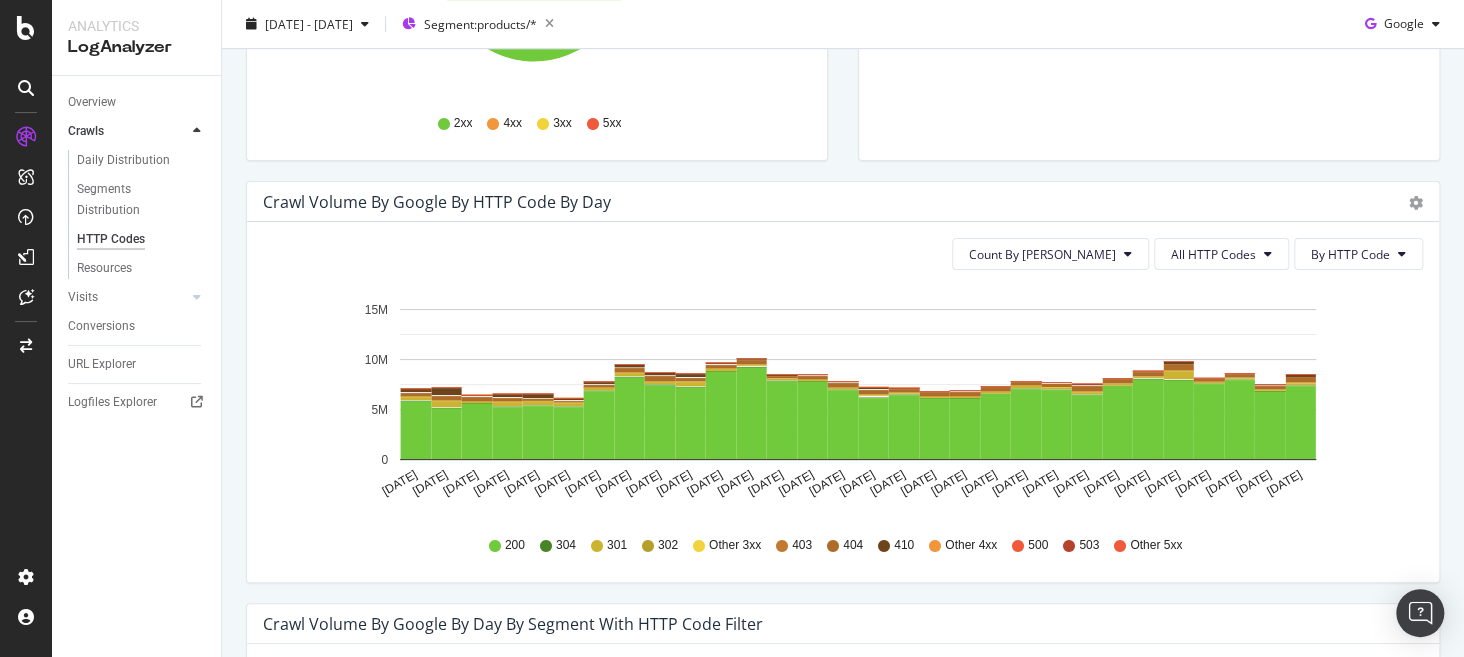 scroll, scrollTop: 509, scrollLeft: 0, axis: vertical 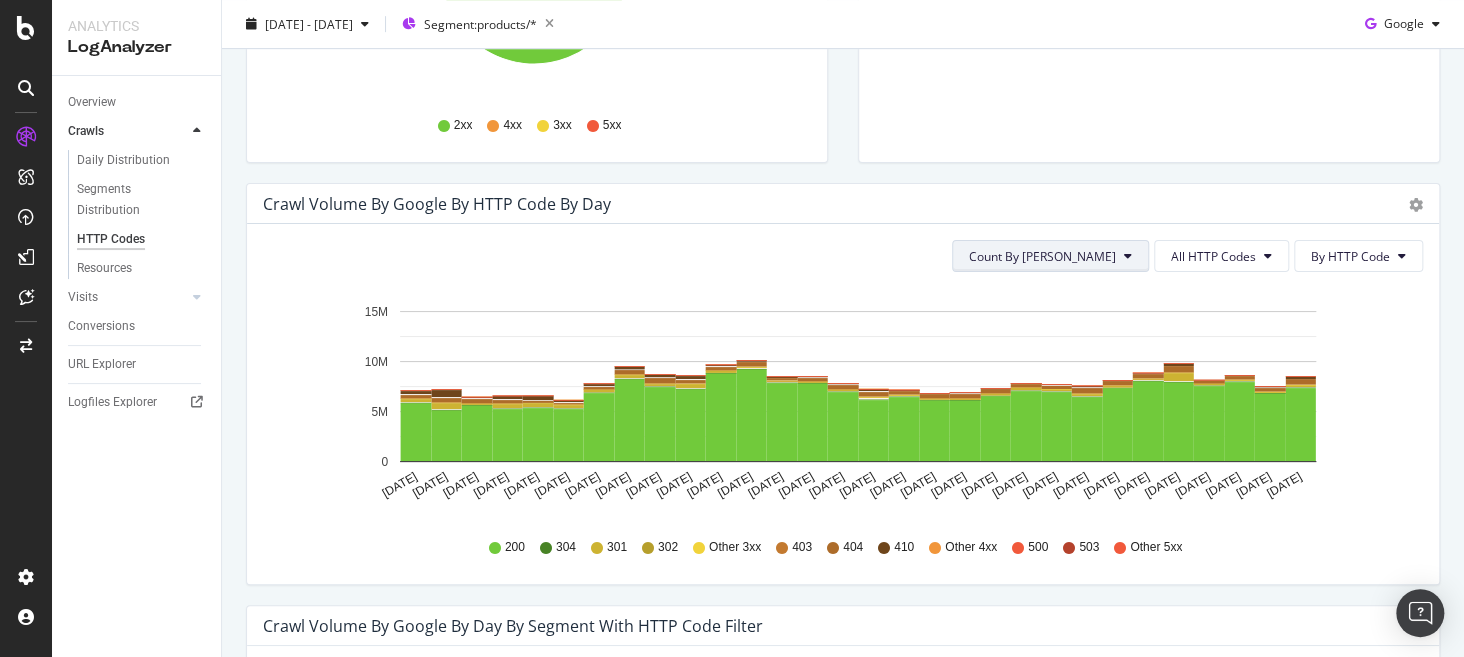 click on "Count By Day" at bounding box center [1042, 256] 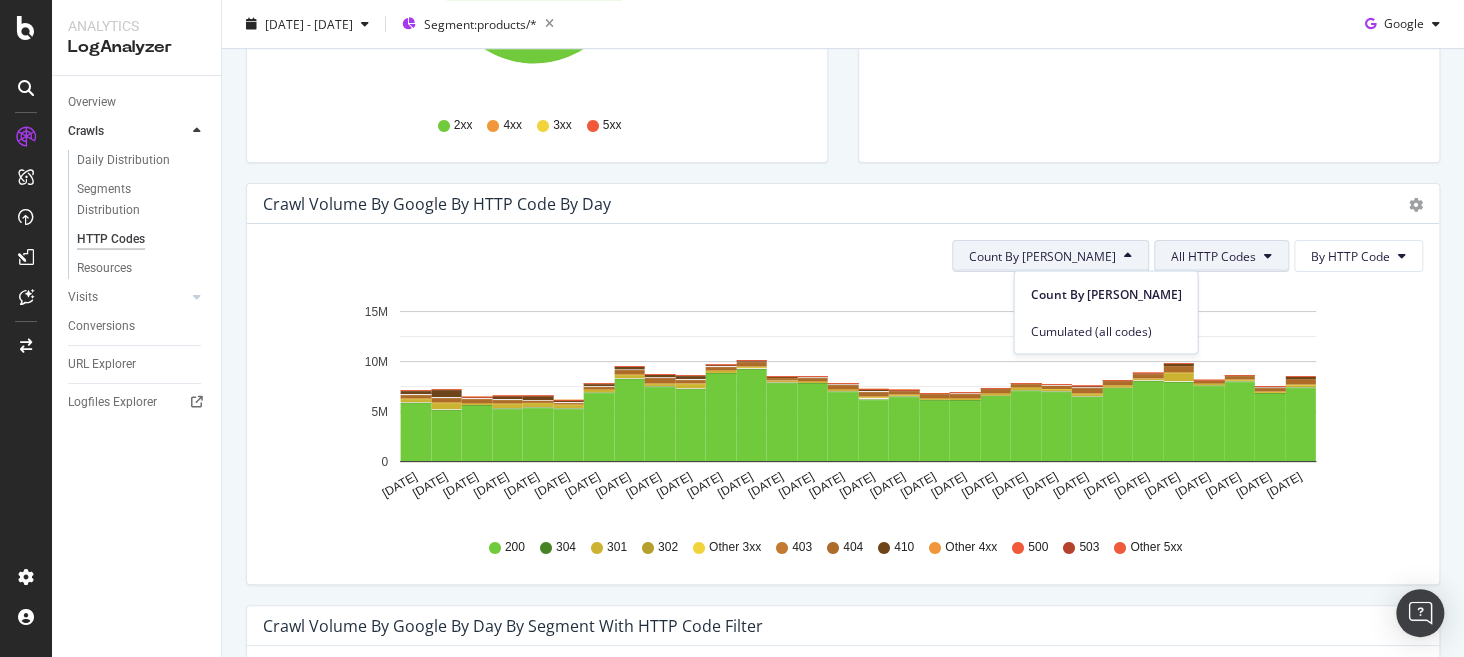 click on "All HTTP Codes" at bounding box center (1213, 256) 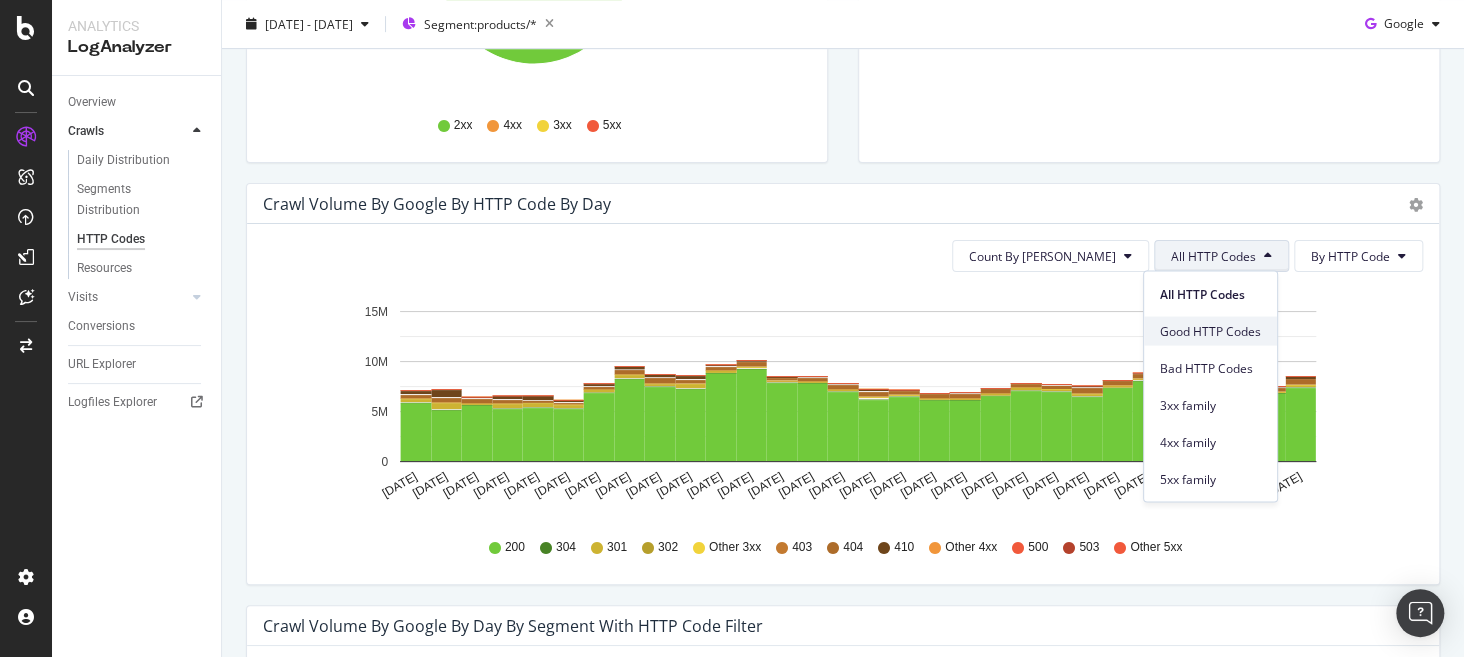 click on "Good HTTP Codes" at bounding box center (1210, 331) 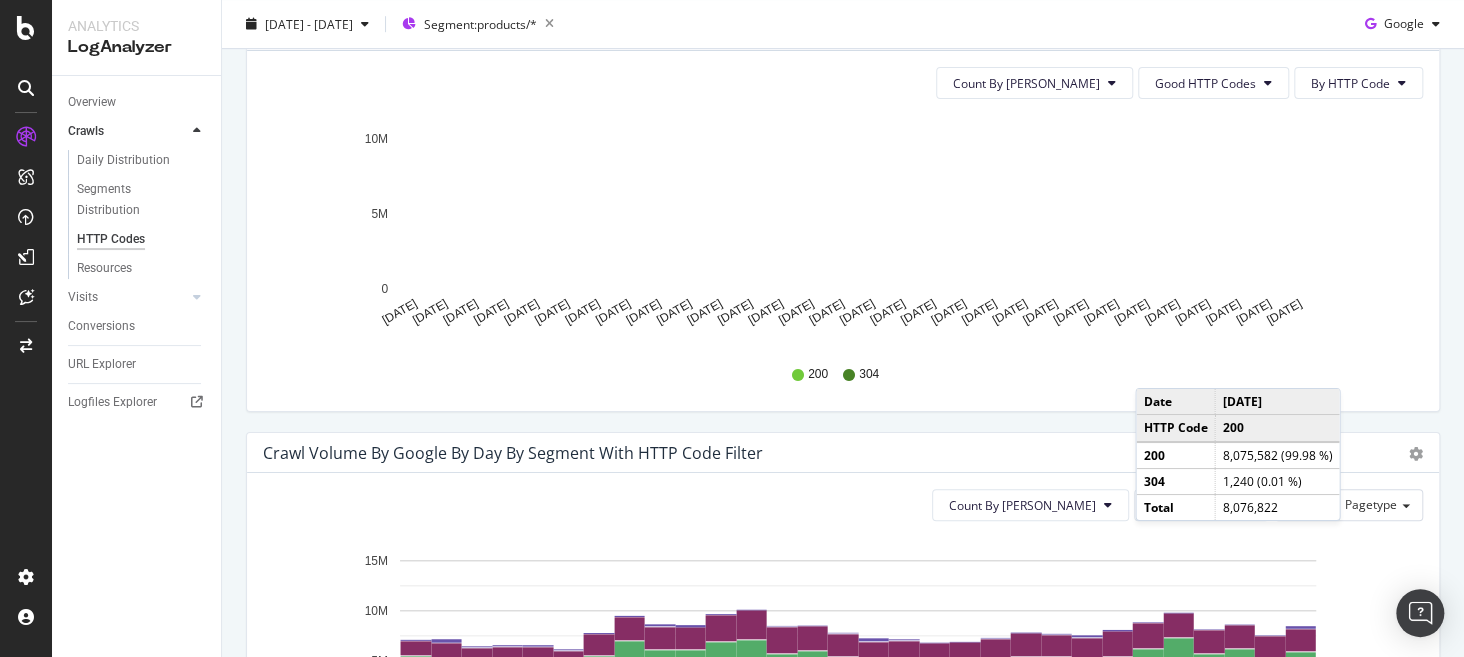 scroll, scrollTop: 690, scrollLeft: 0, axis: vertical 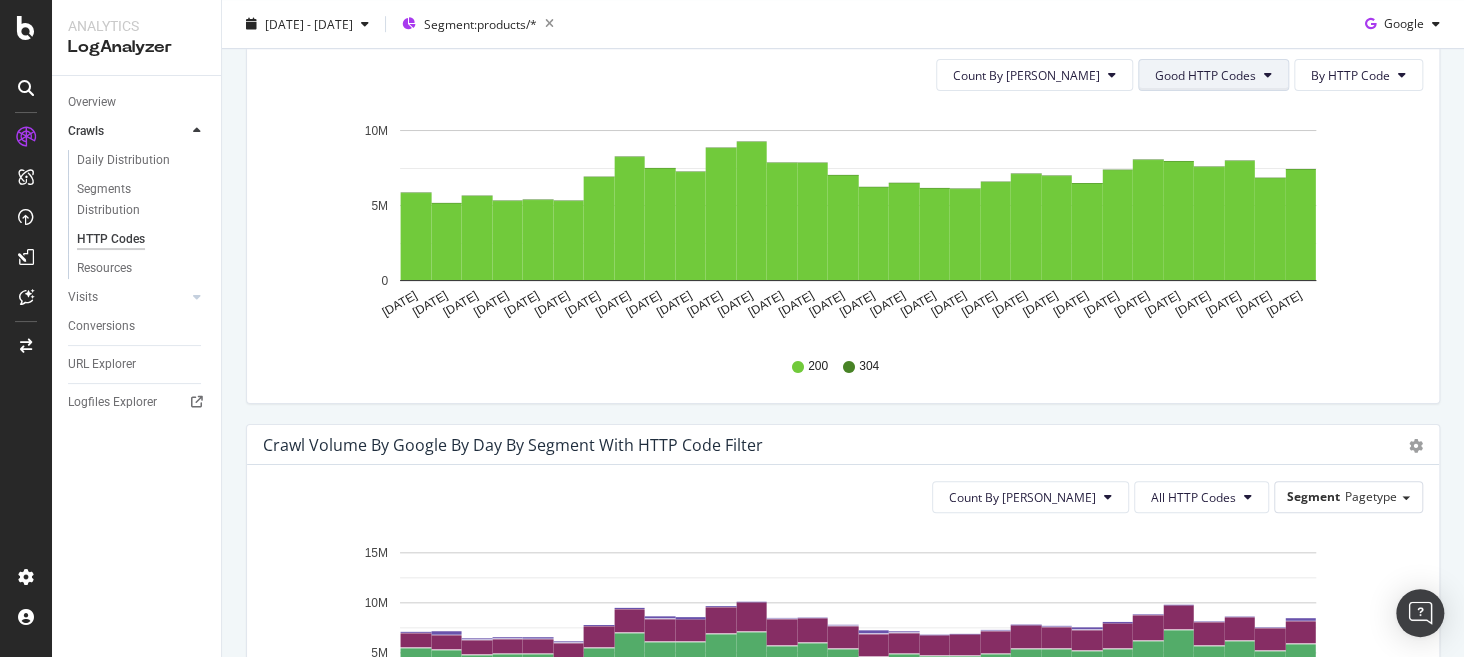 click on "Good HTTP Codes" at bounding box center [1205, 75] 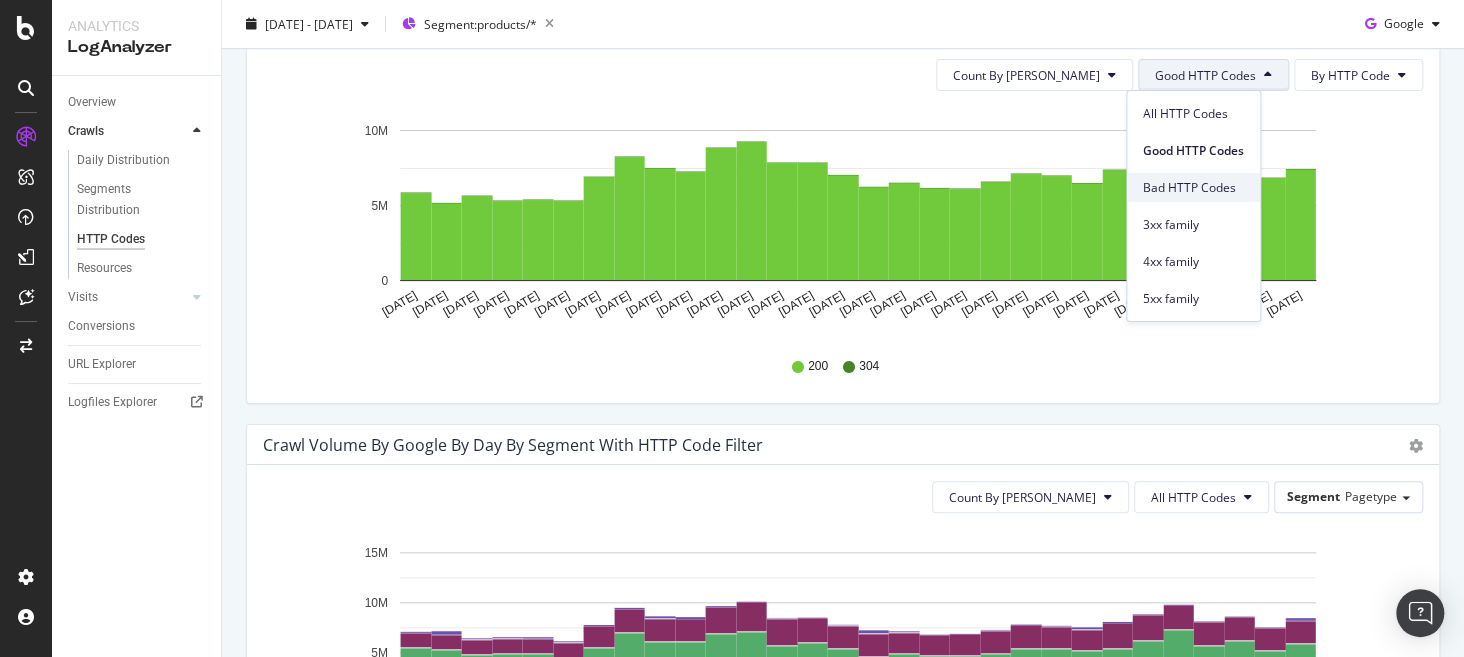 click on "Bad HTTP Codes" at bounding box center (1193, 187) 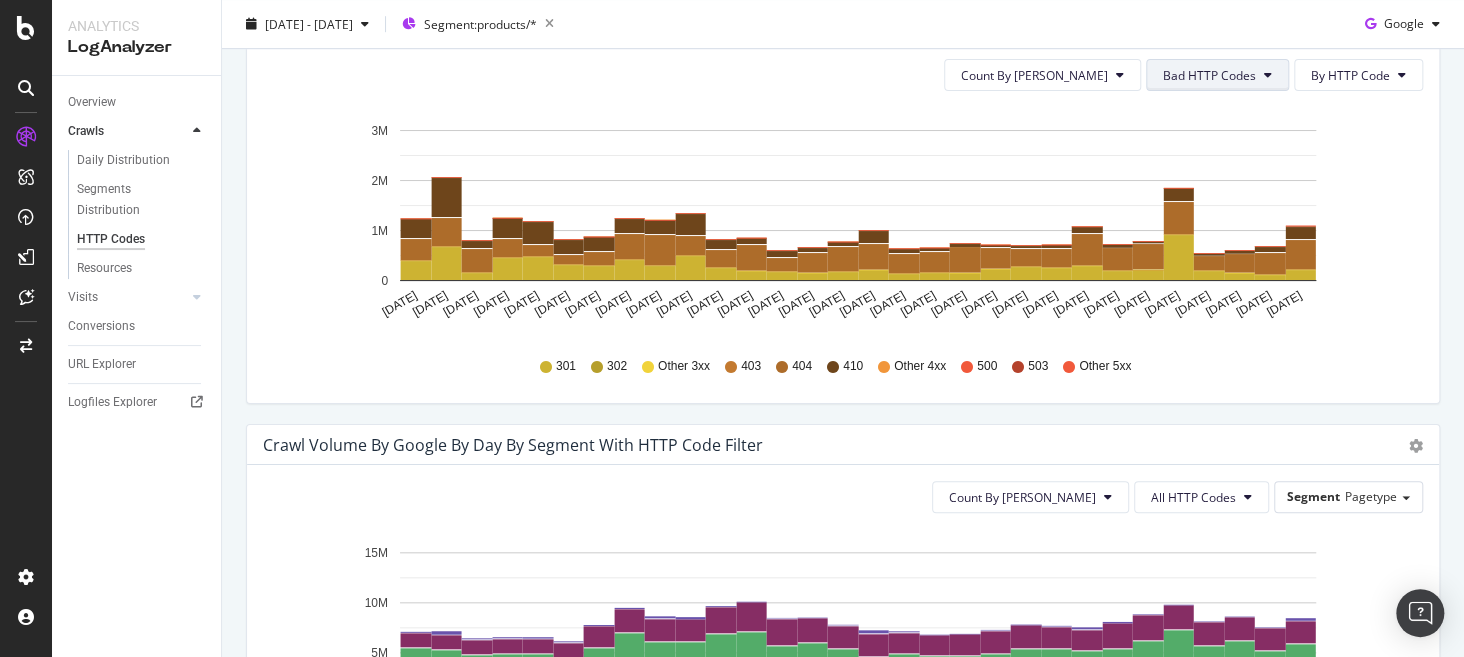click on "Bad HTTP Codes" at bounding box center [1209, 75] 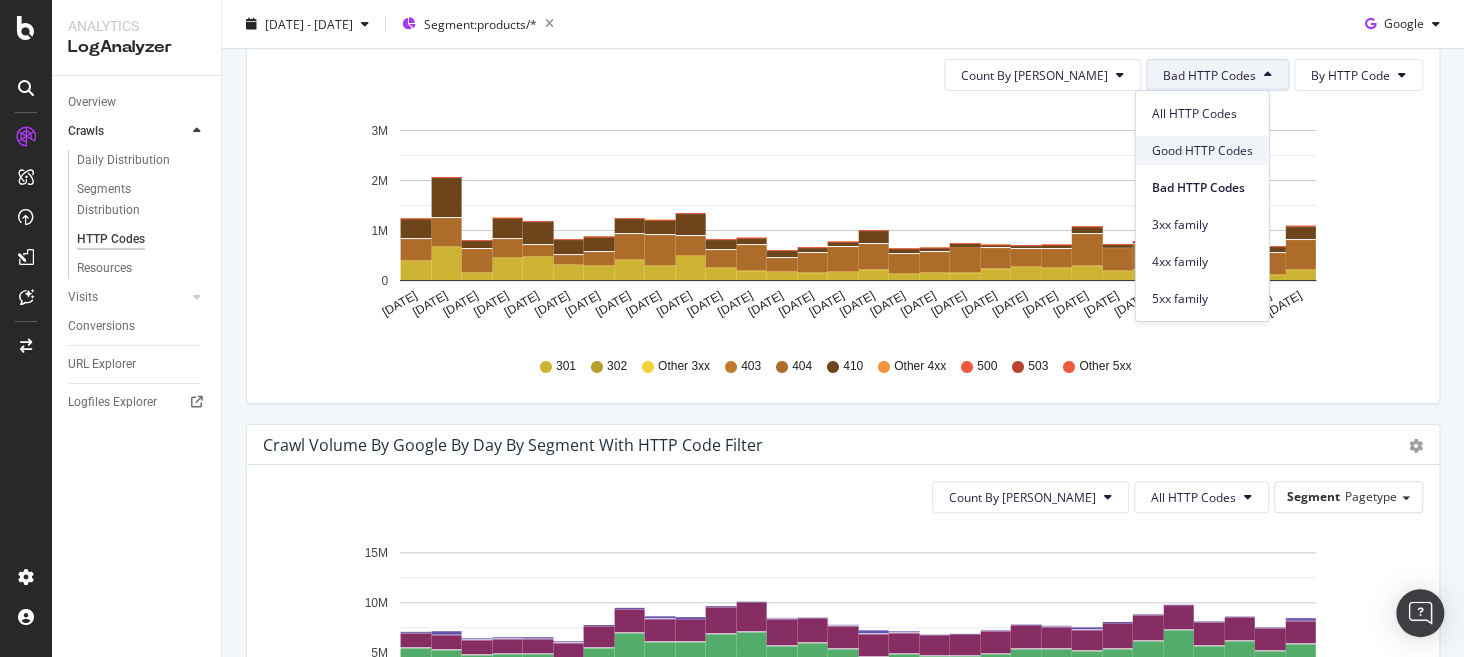 click on "Good HTTP Codes" at bounding box center [1201, 150] 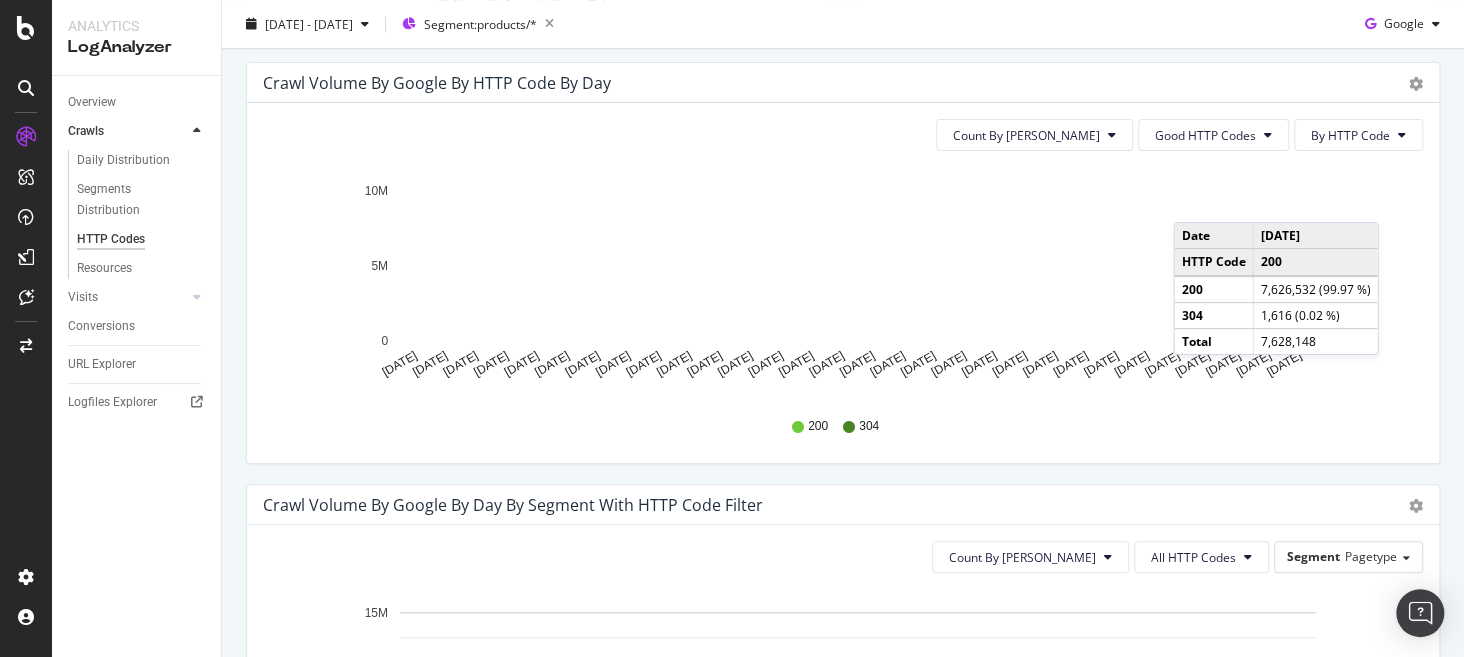 scroll, scrollTop: 632, scrollLeft: 0, axis: vertical 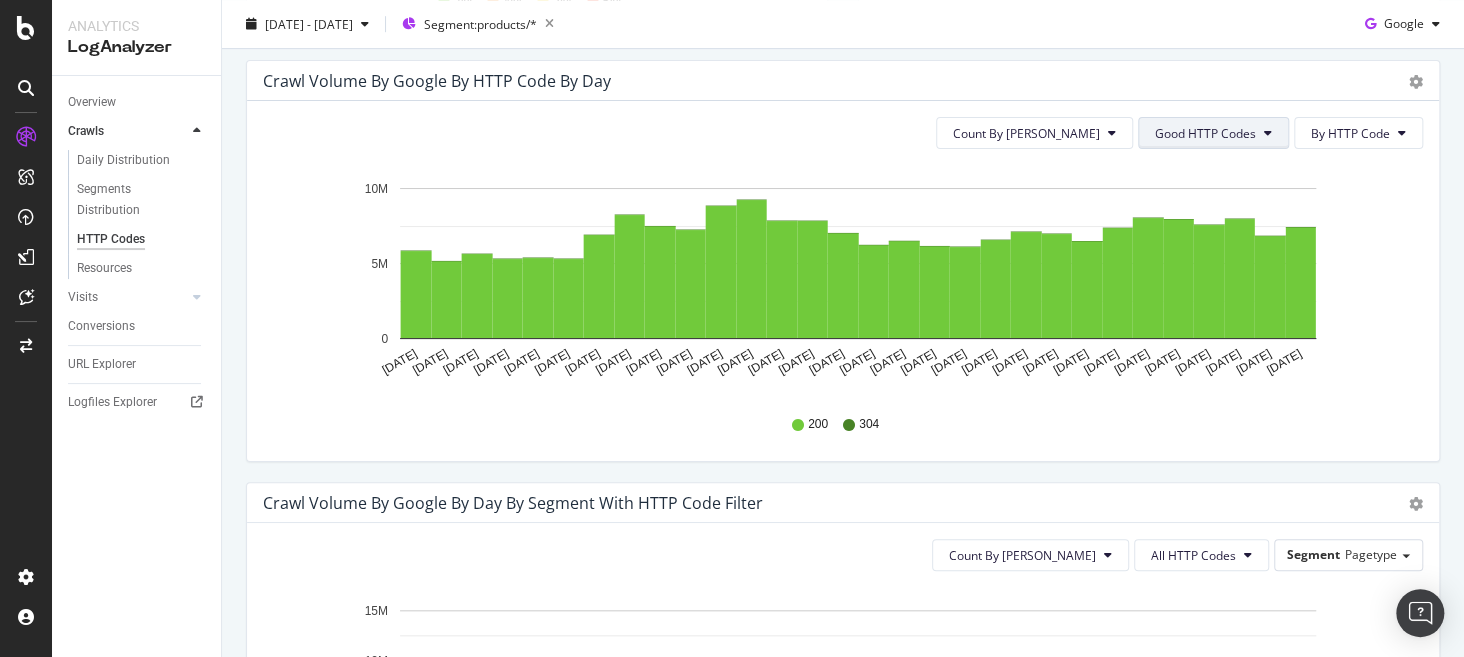 click on "Good HTTP Codes" at bounding box center (1205, 133) 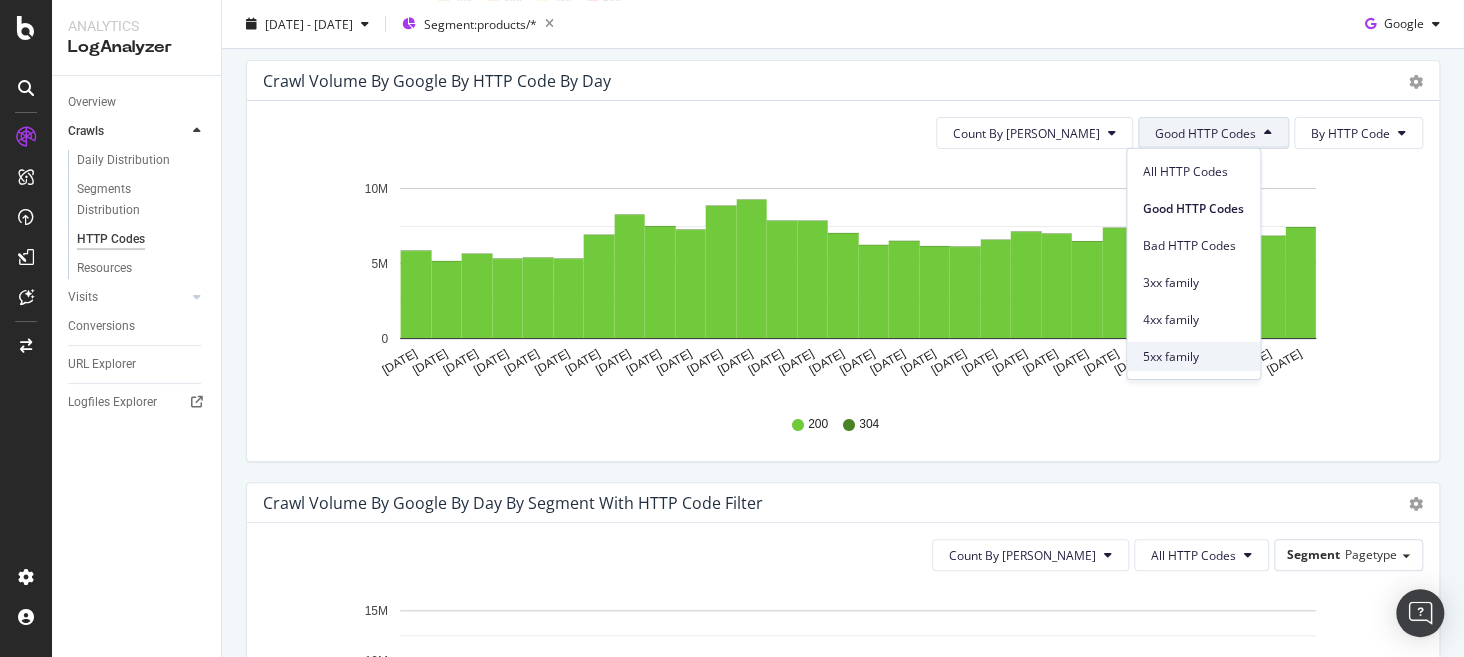 click on "5xx family" at bounding box center [1193, 356] 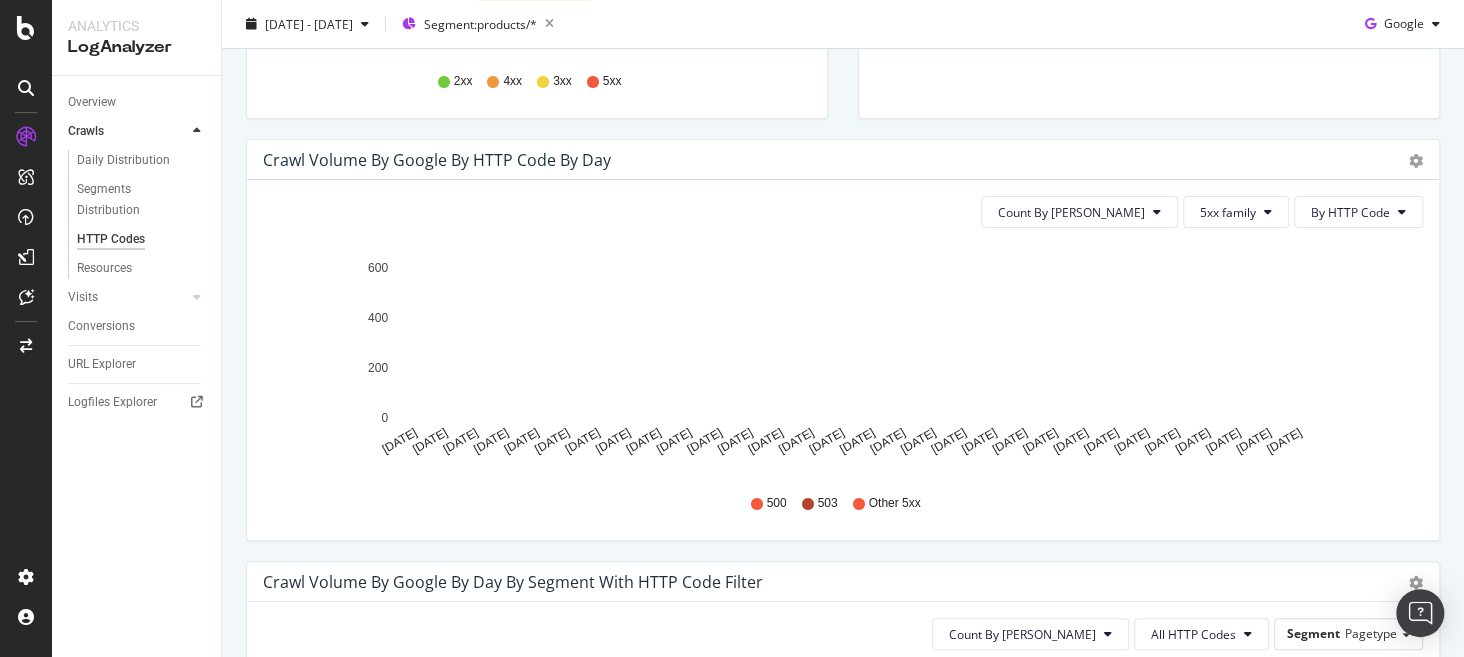 scroll, scrollTop: 552, scrollLeft: 0, axis: vertical 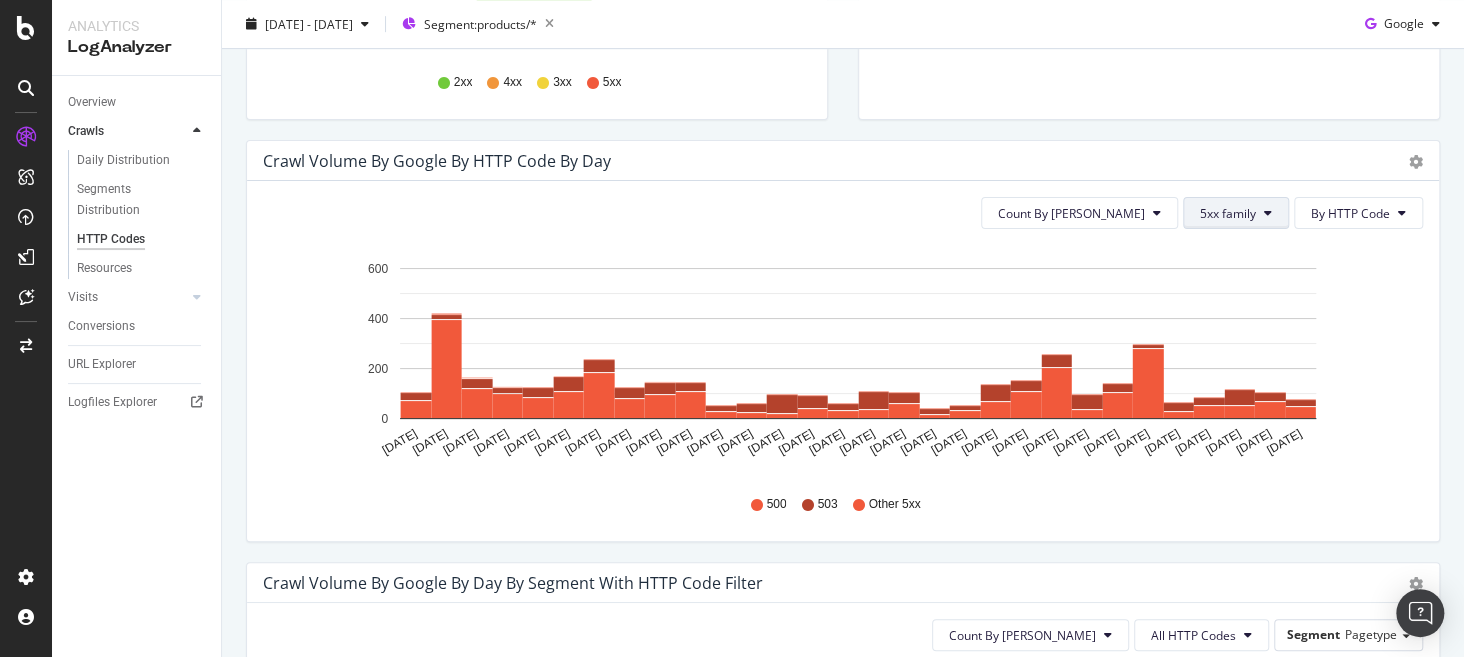 click on "5xx family" at bounding box center (1228, 213) 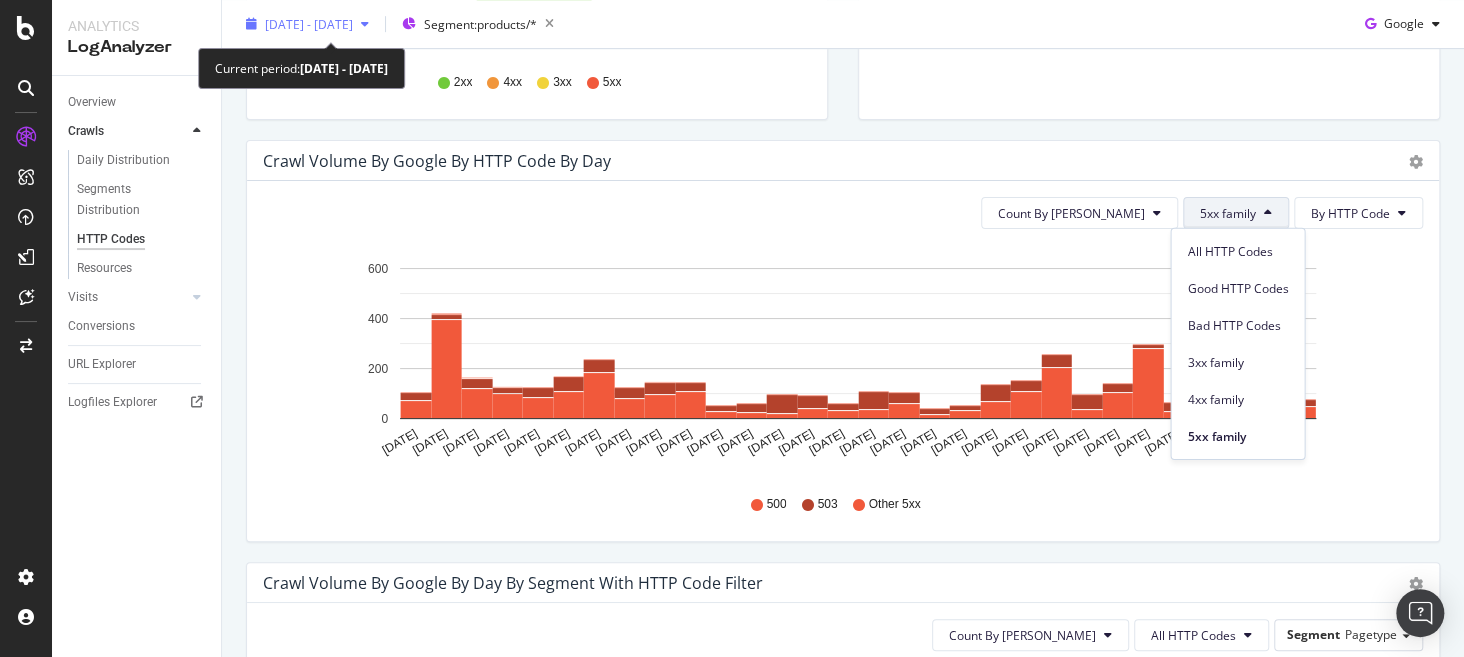 click on "2025 Jun. 18th - Jul. 17th" at bounding box center (307, 24) 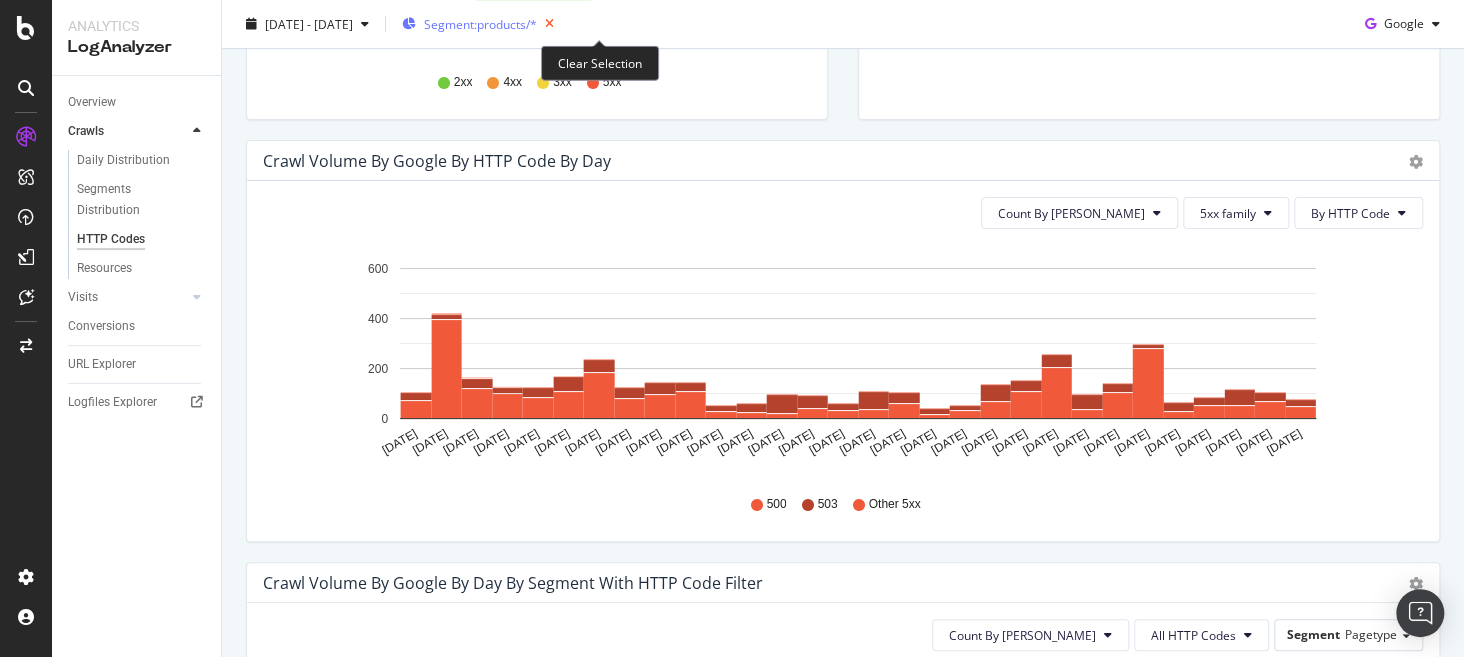 click at bounding box center (549, 24) 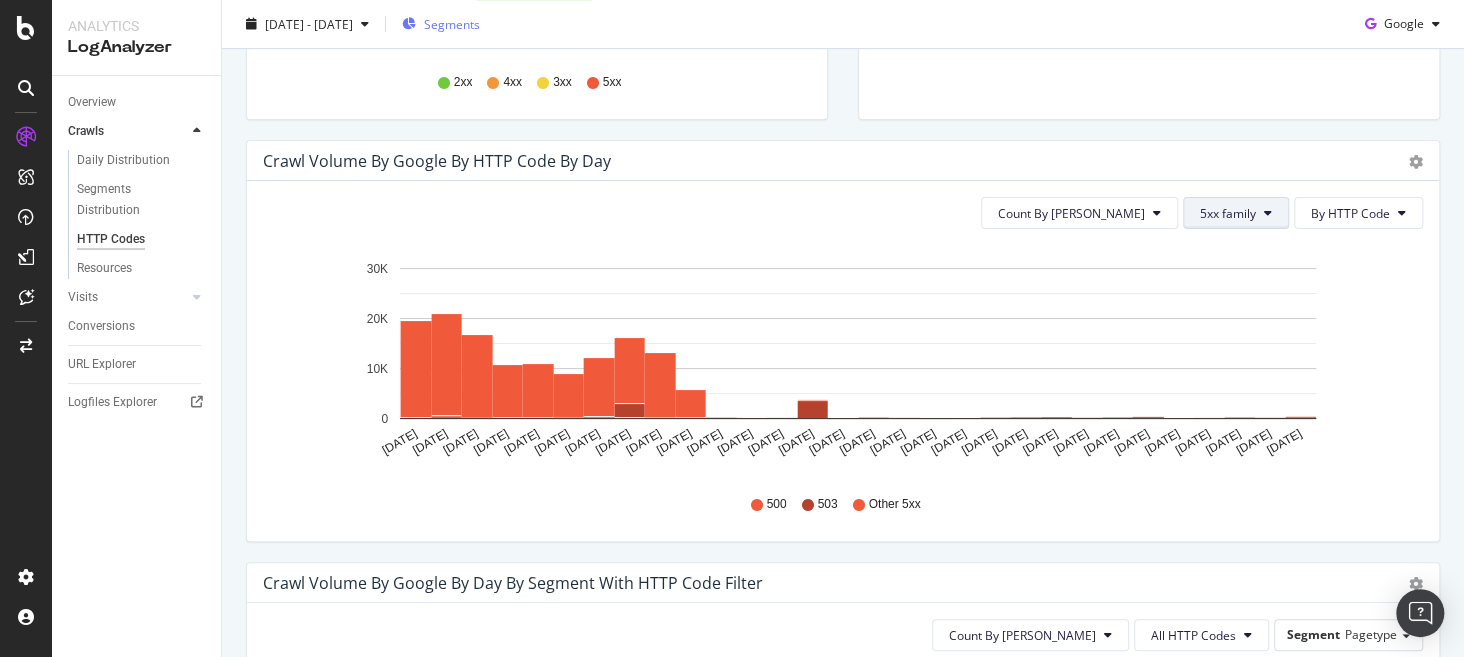 click on "5xx family" at bounding box center (1228, 213) 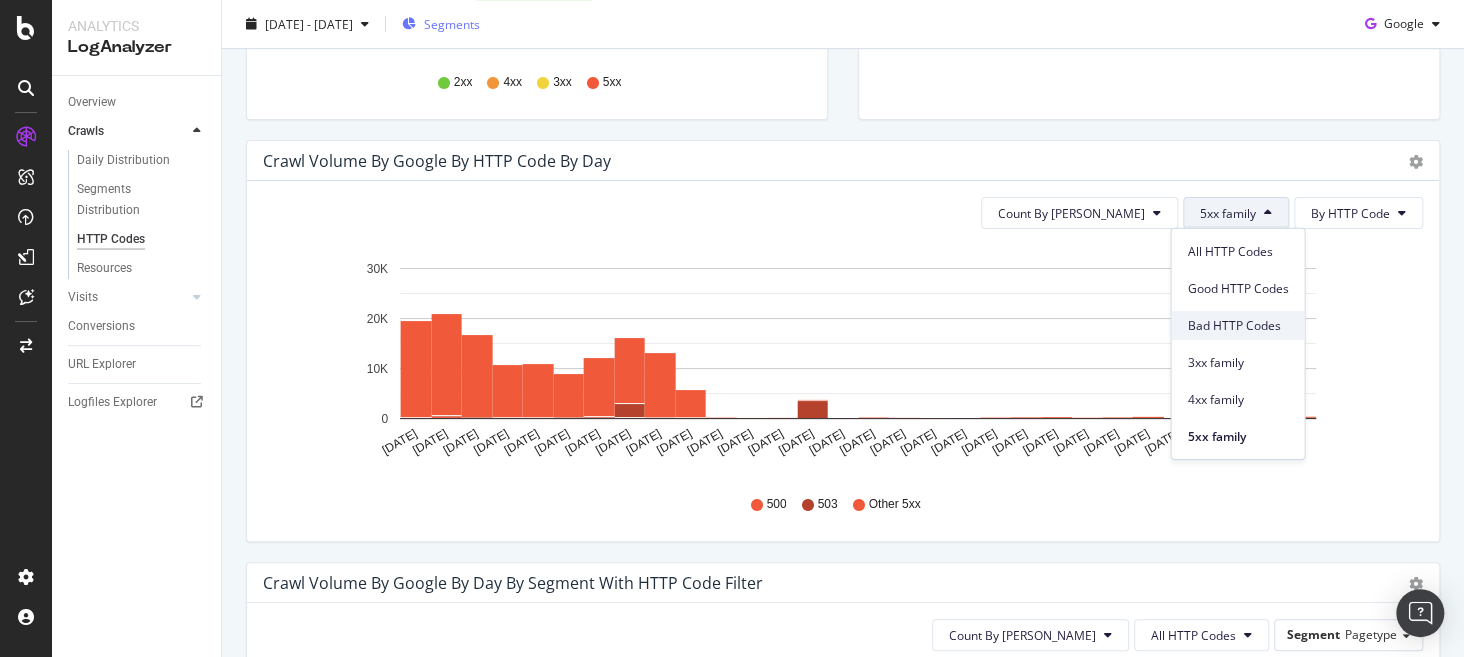 click on "Bad HTTP Codes" at bounding box center [1237, 325] 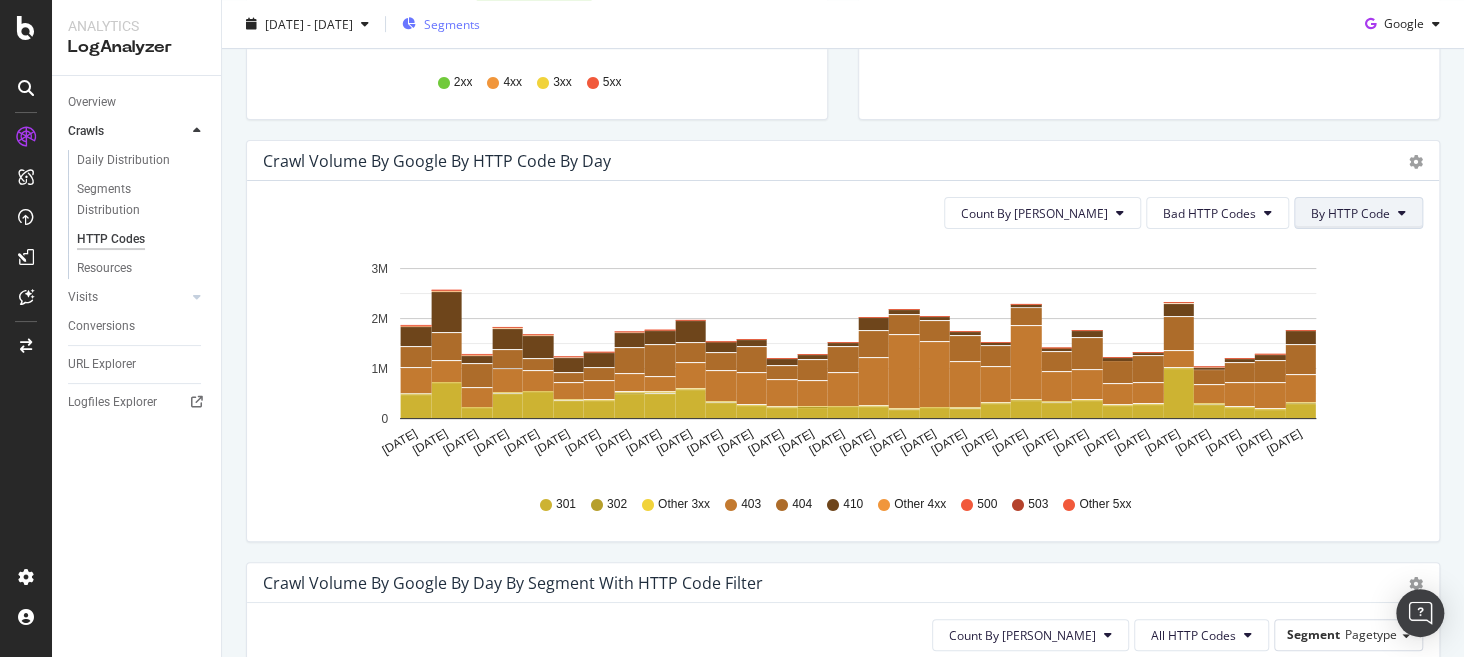click on "By HTTP Code" at bounding box center (1350, 213) 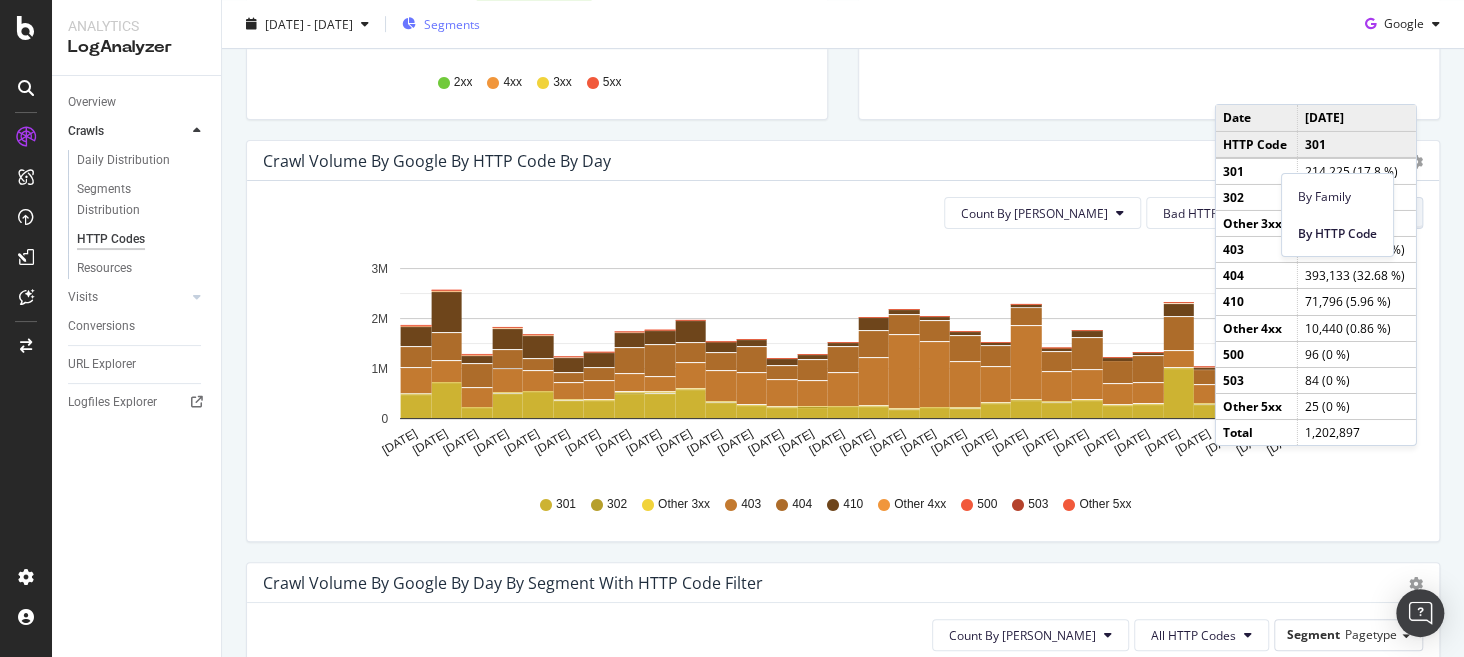 scroll, scrollTop: 914, scrollLeft: 0, axis: vertical 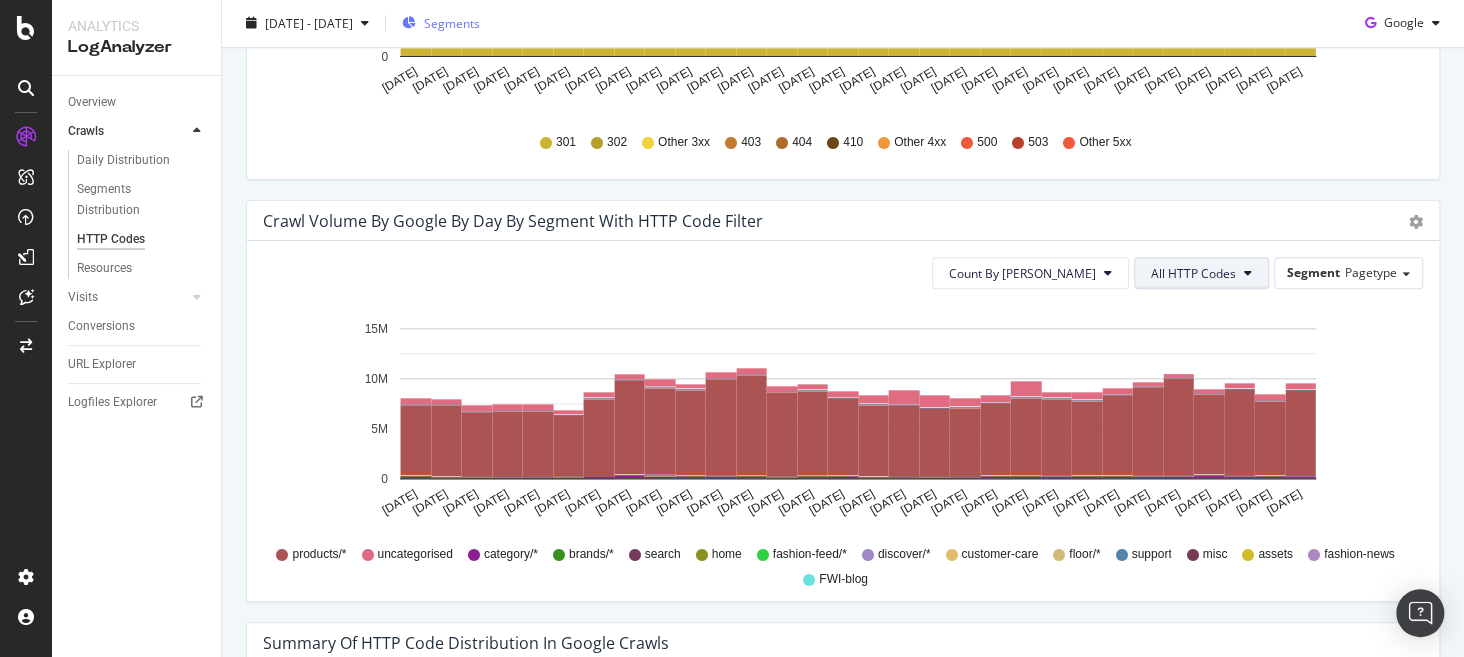click on "All HTTP Codes" at bounding box center [1193, 273] 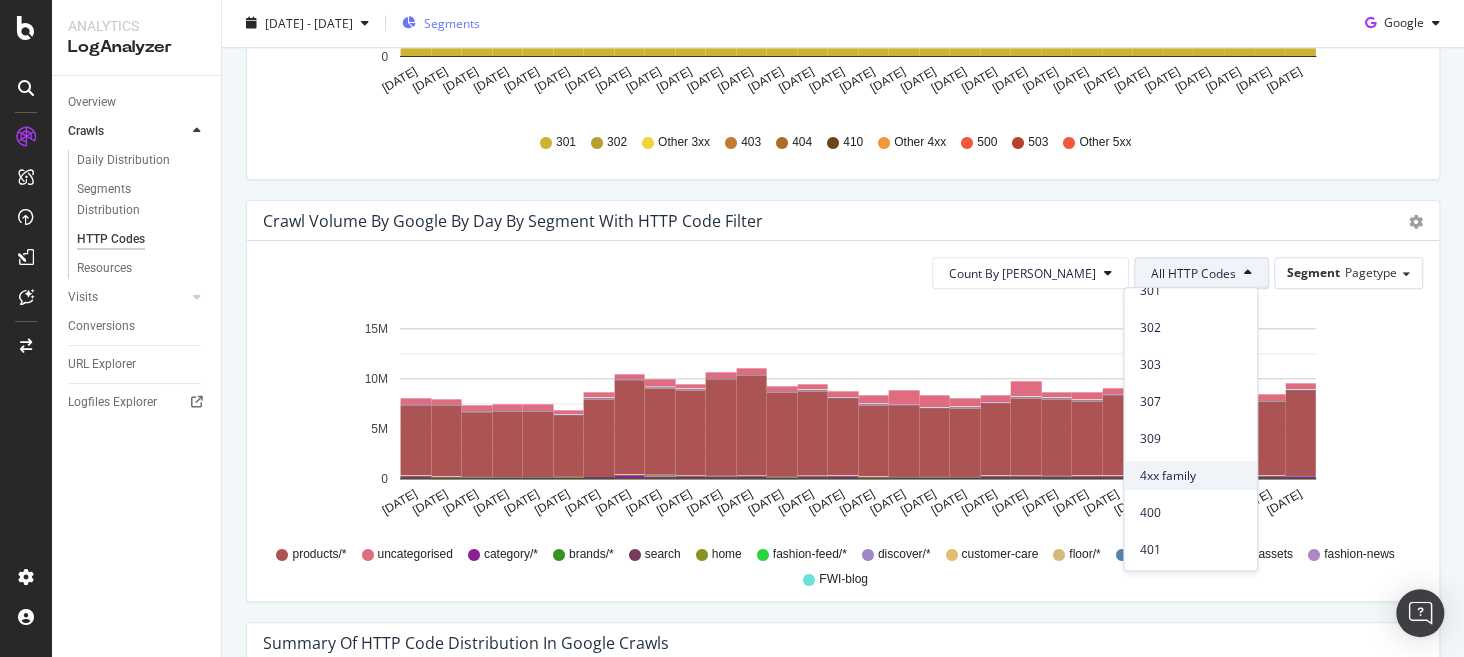scroll, scrollTop: 243, scrollLeft: 0, axis: vertical 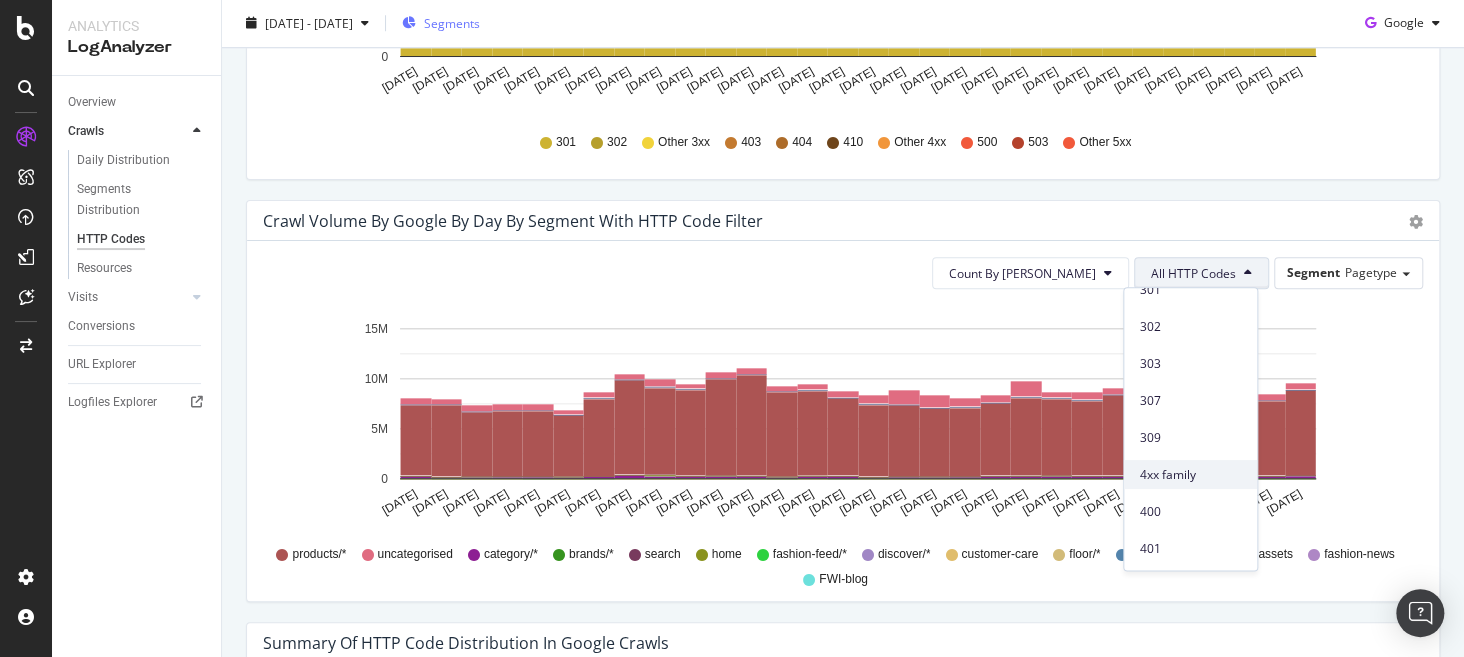 click on "4xx family" at bounding box center (1190, 475) 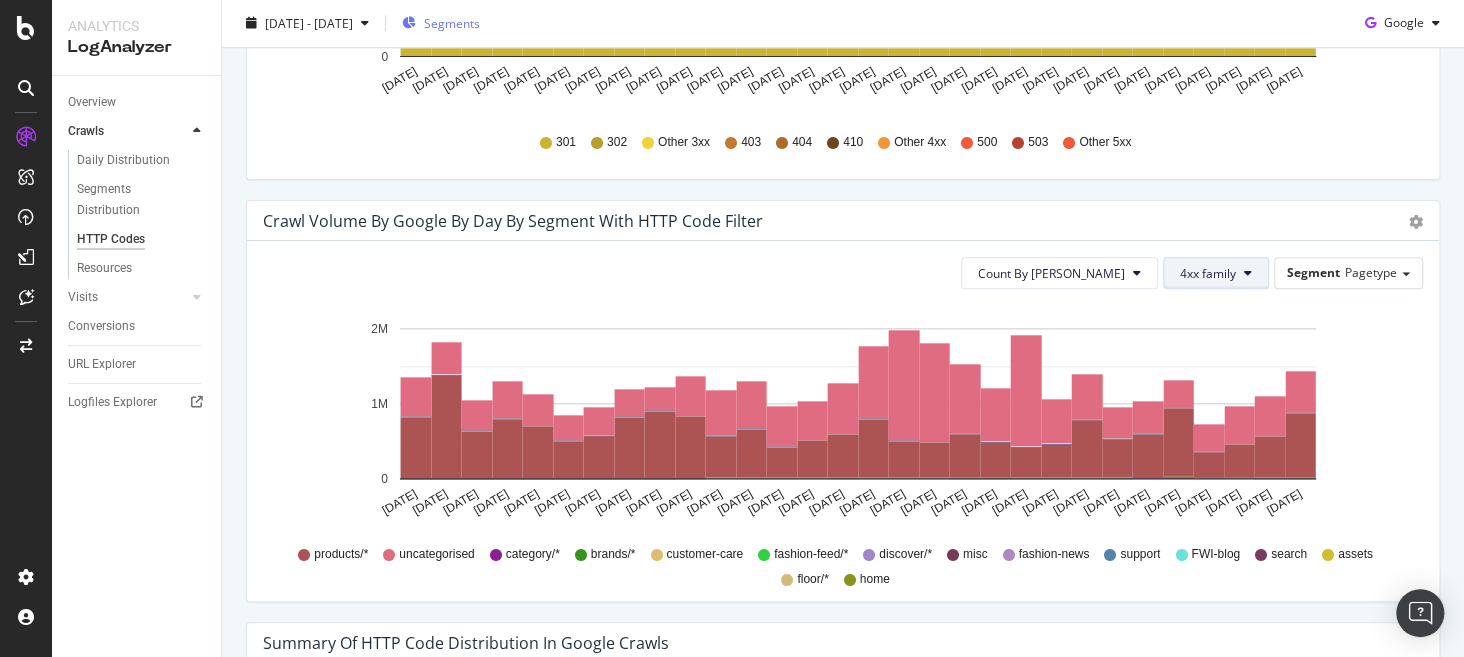 click on "4xx family" at bounding box center [1208, 273] 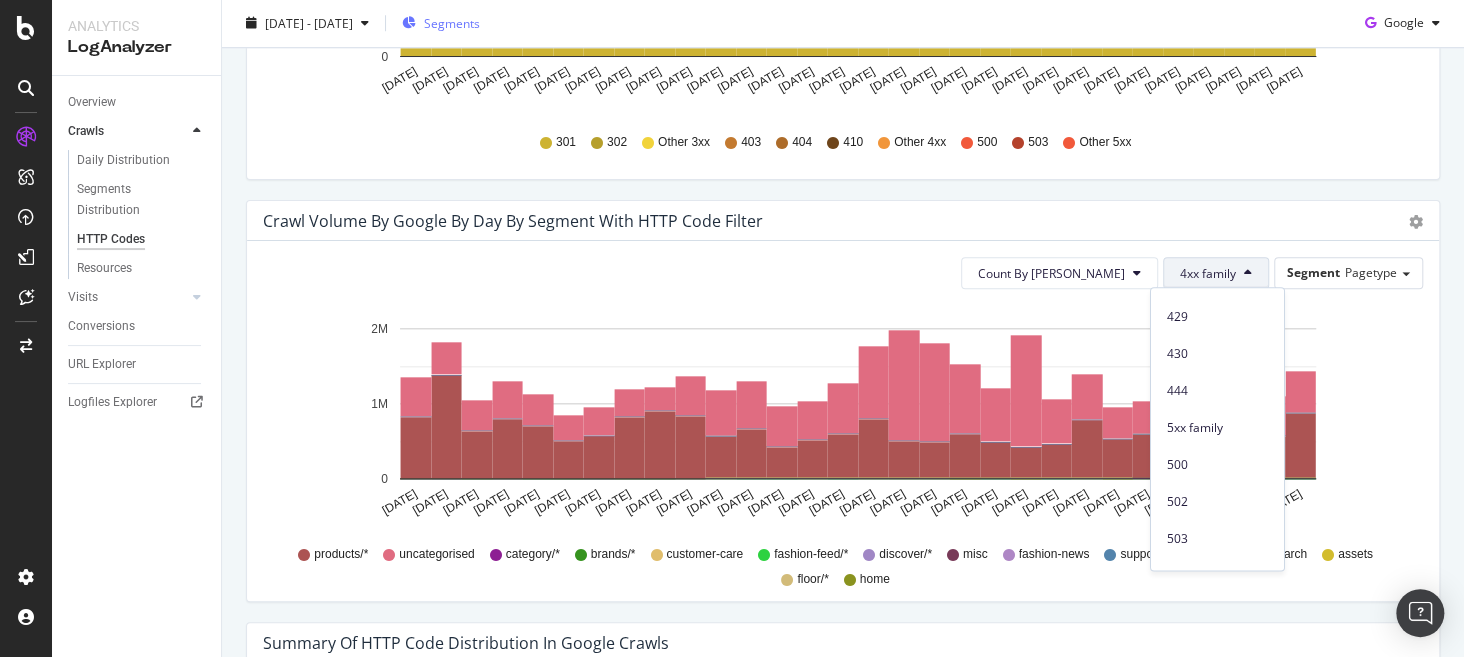 scroll, scrollTop: 844, scrollLeft: 0, axis: vertical 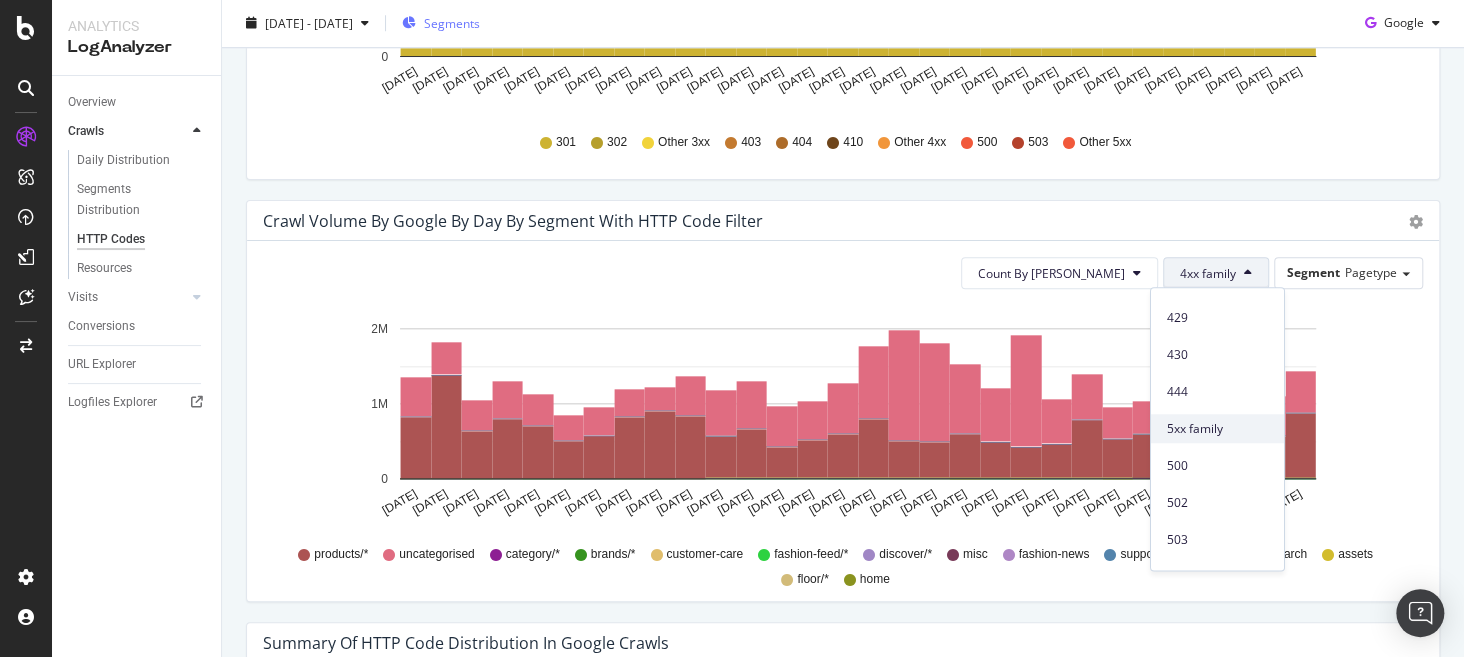 click on "5xx family" at bounding box center [1217, 428] 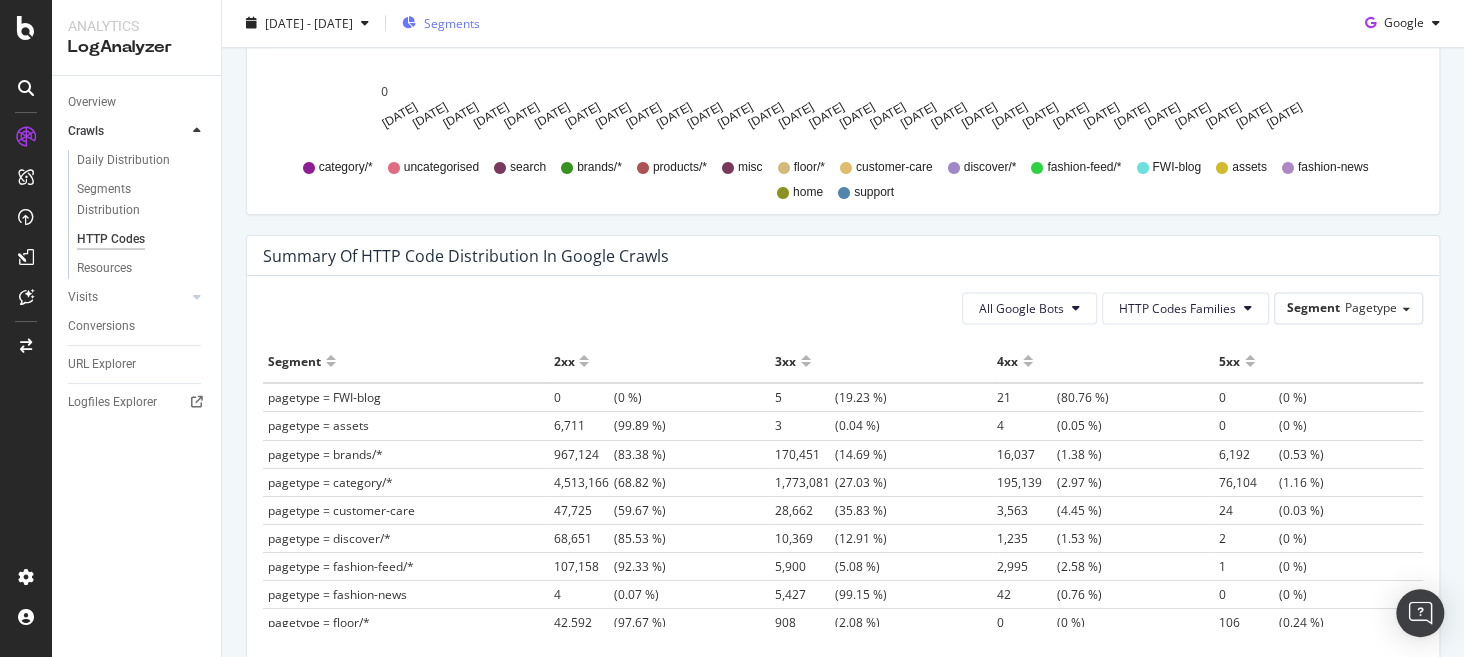 scroll, scrollTop: 1302, scrollLeft: 0, axis: vertical 